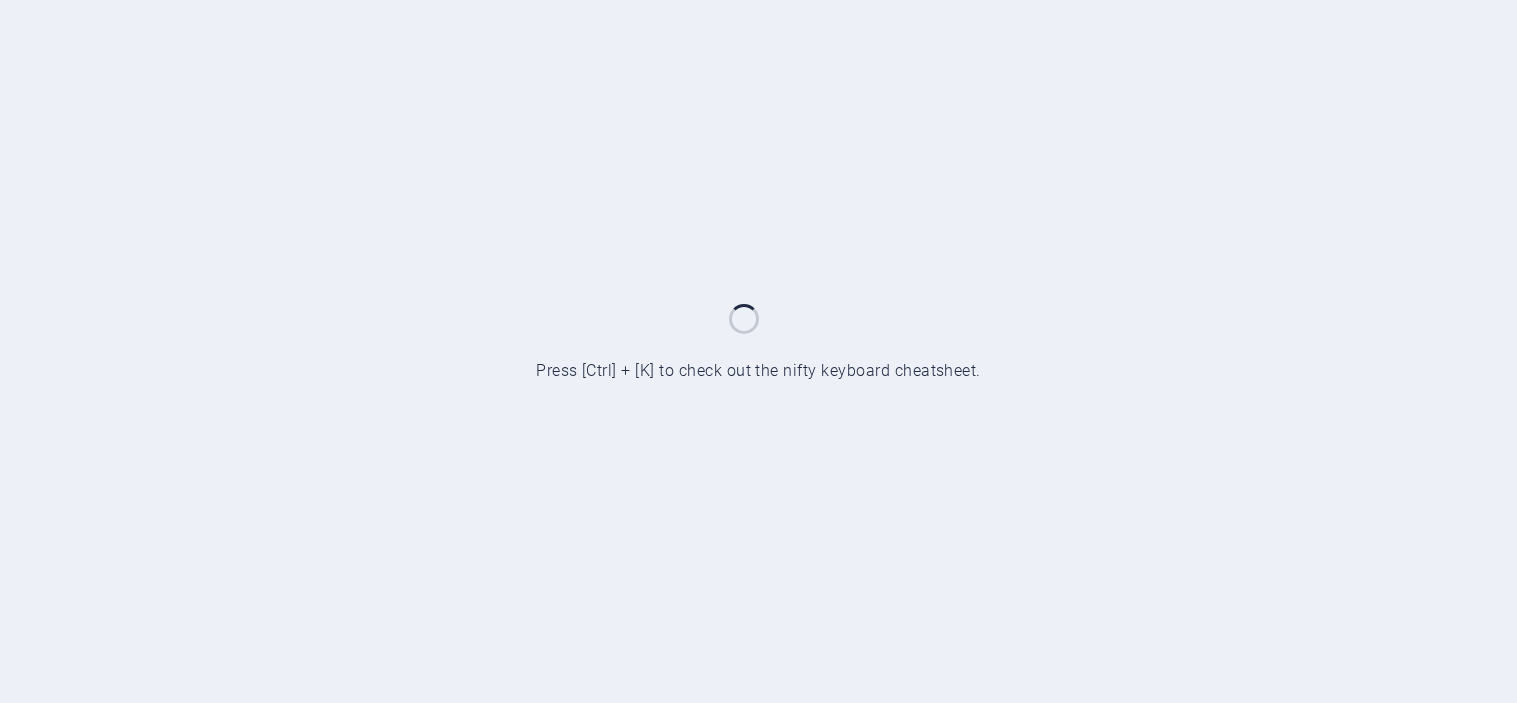 scroll, scrollTop: 0, scrollLeft: 0, axis: both 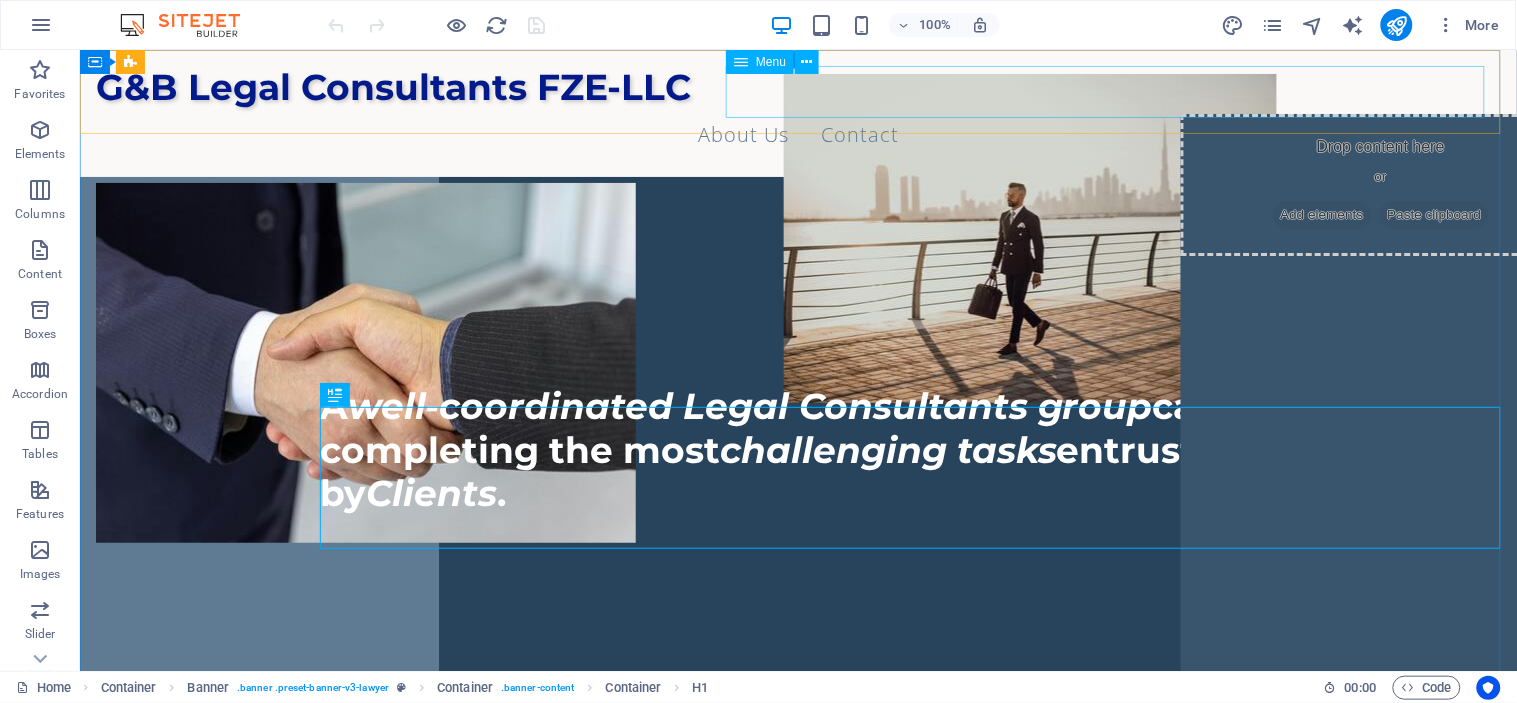 click on "About Us Contact" at bounding box center [797, 134] 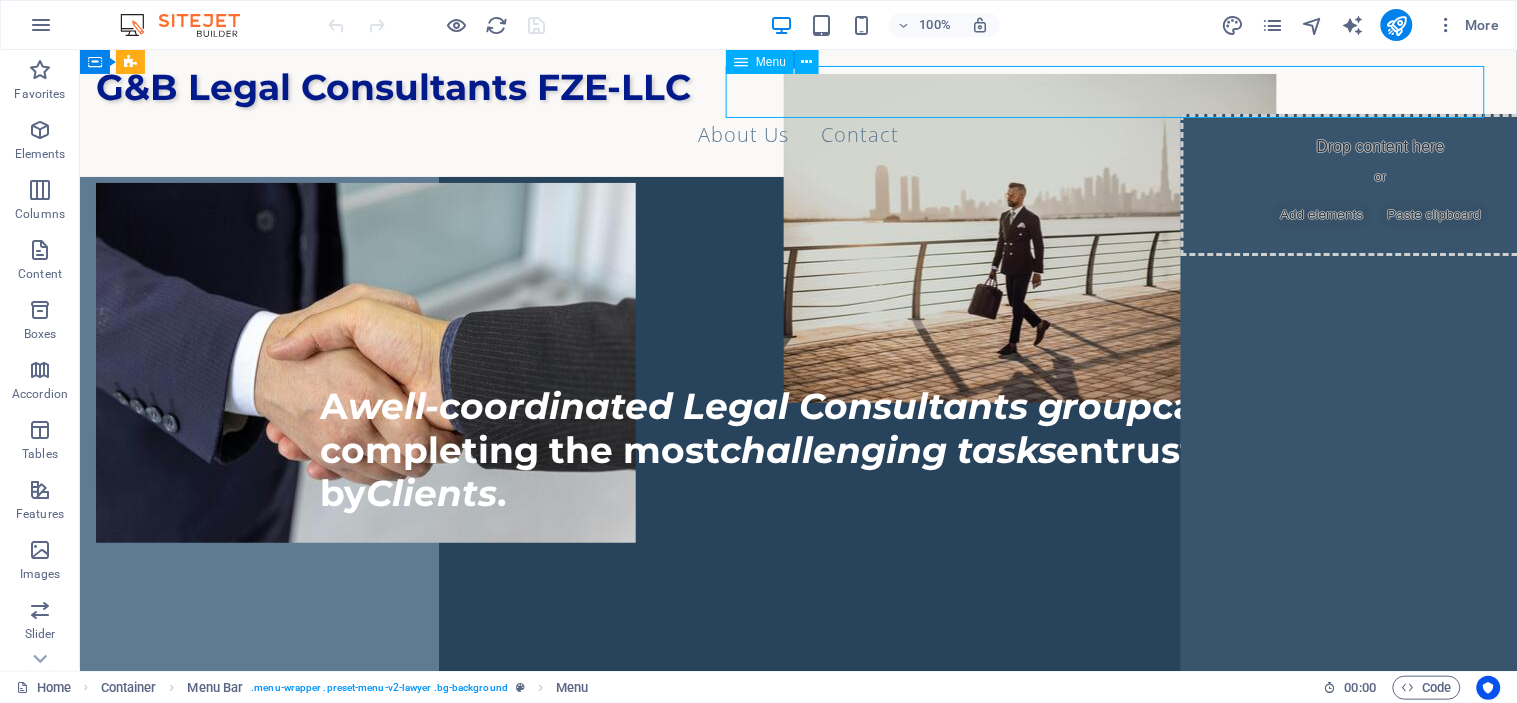 click on "About Us Contact" at bounding box center [797, 134] 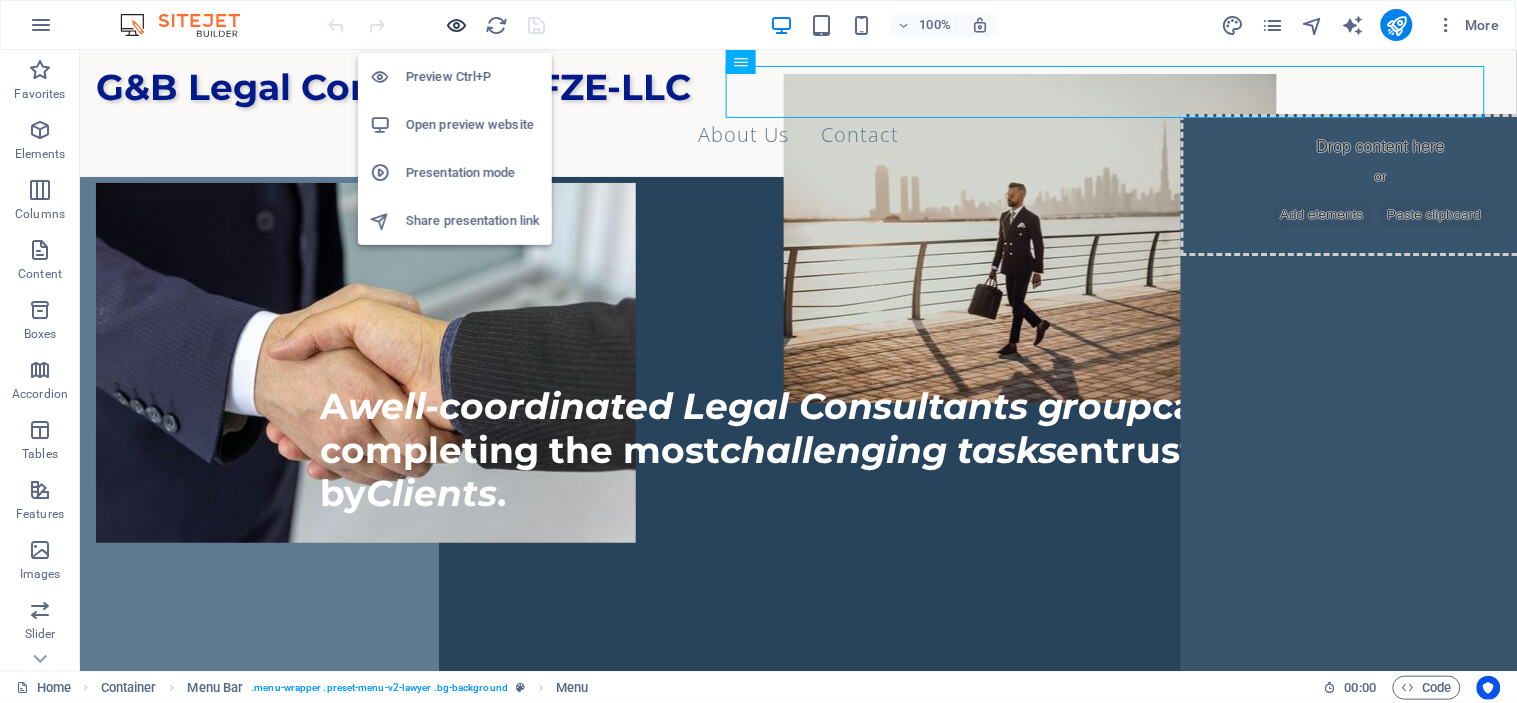 click at bounding box center (457, 25) 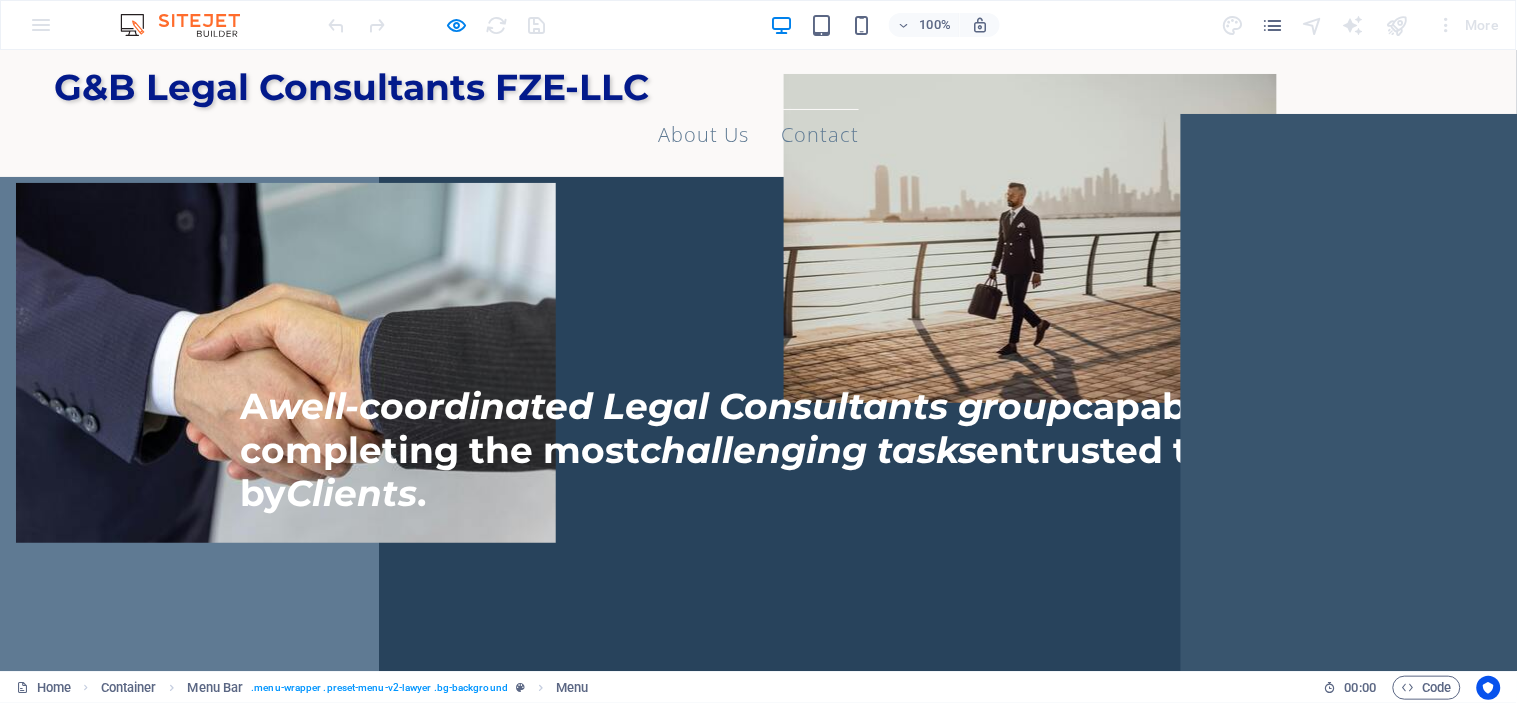 click on "Contact" at bounding box center (820, 134) 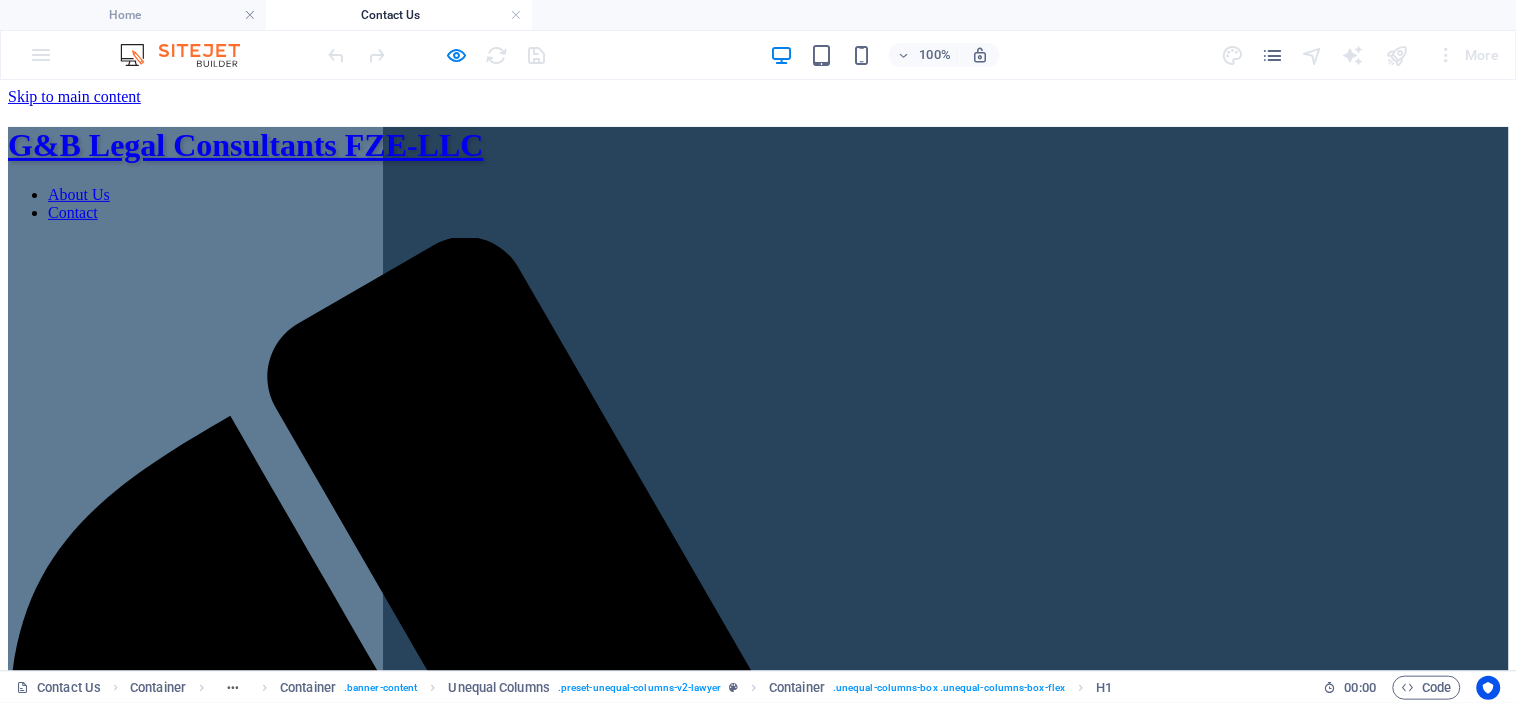 scroll, scrollTop: 0, scrollLeft: 0, axis: both 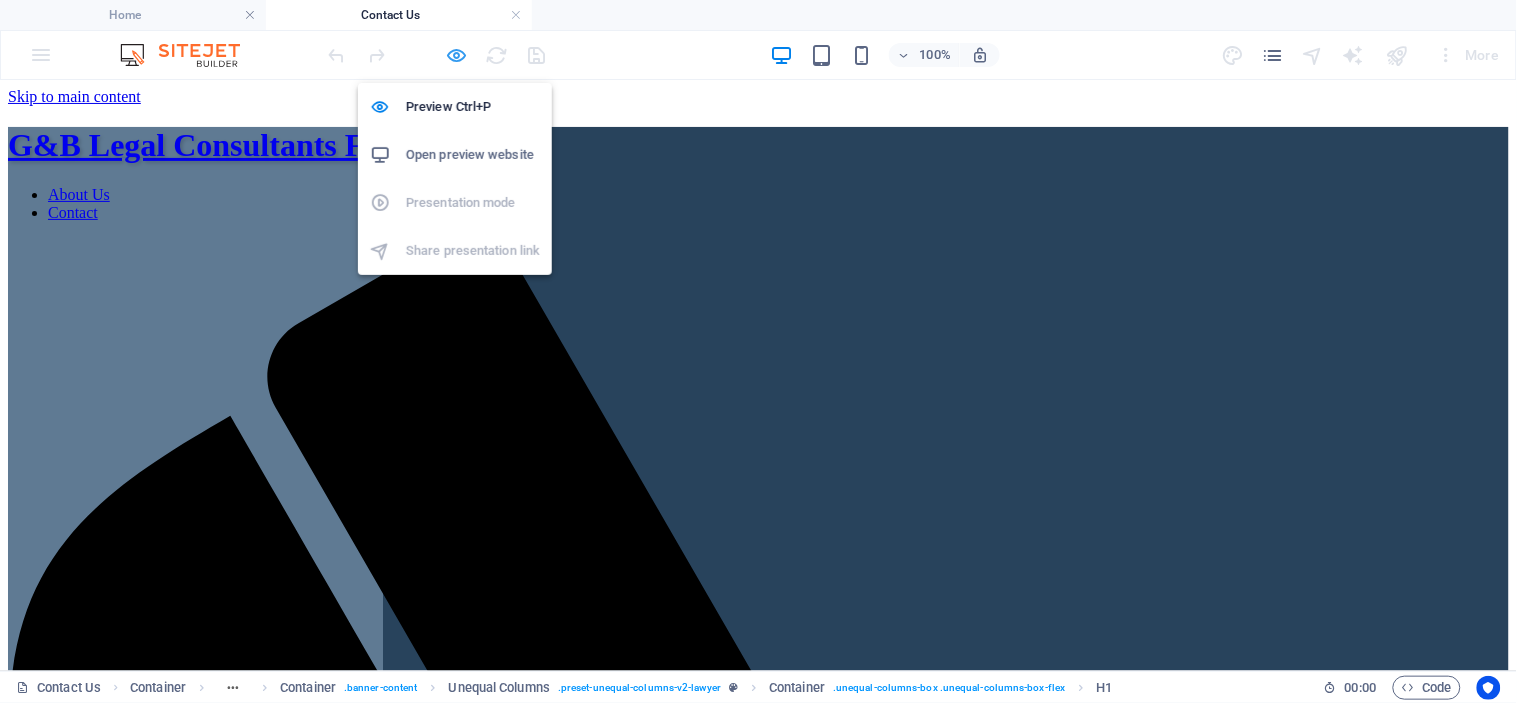 click at bounding box center (457, 55) 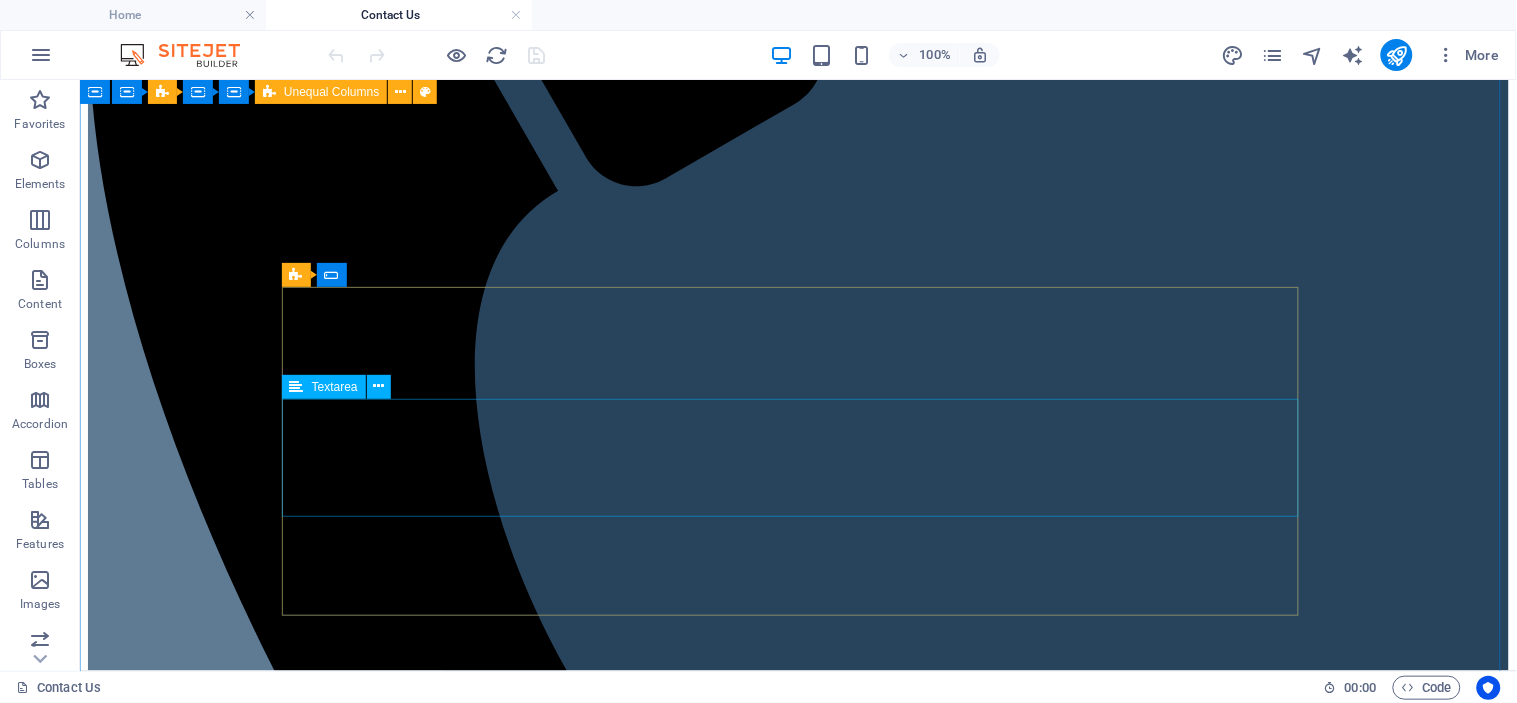 scroll, scrollTop: 555, scrollLeft: 0, axis: vertical 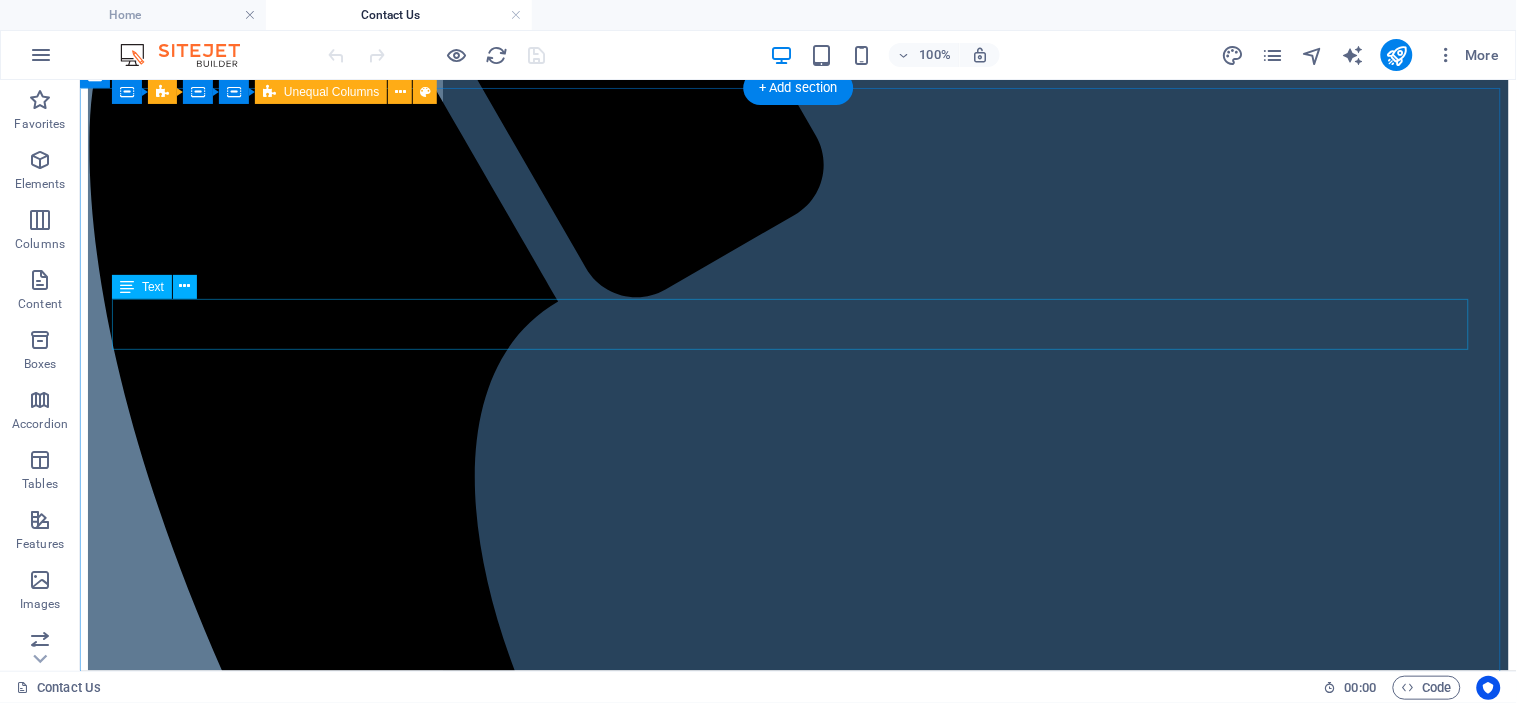 click on "Nulla porttitor accumsan tincidunt.  Pellentesque in ipsum id orci porta dapibus. Curabitur arcu erat, accumsan id imperdiet et." at bounding box center (797, 2409) 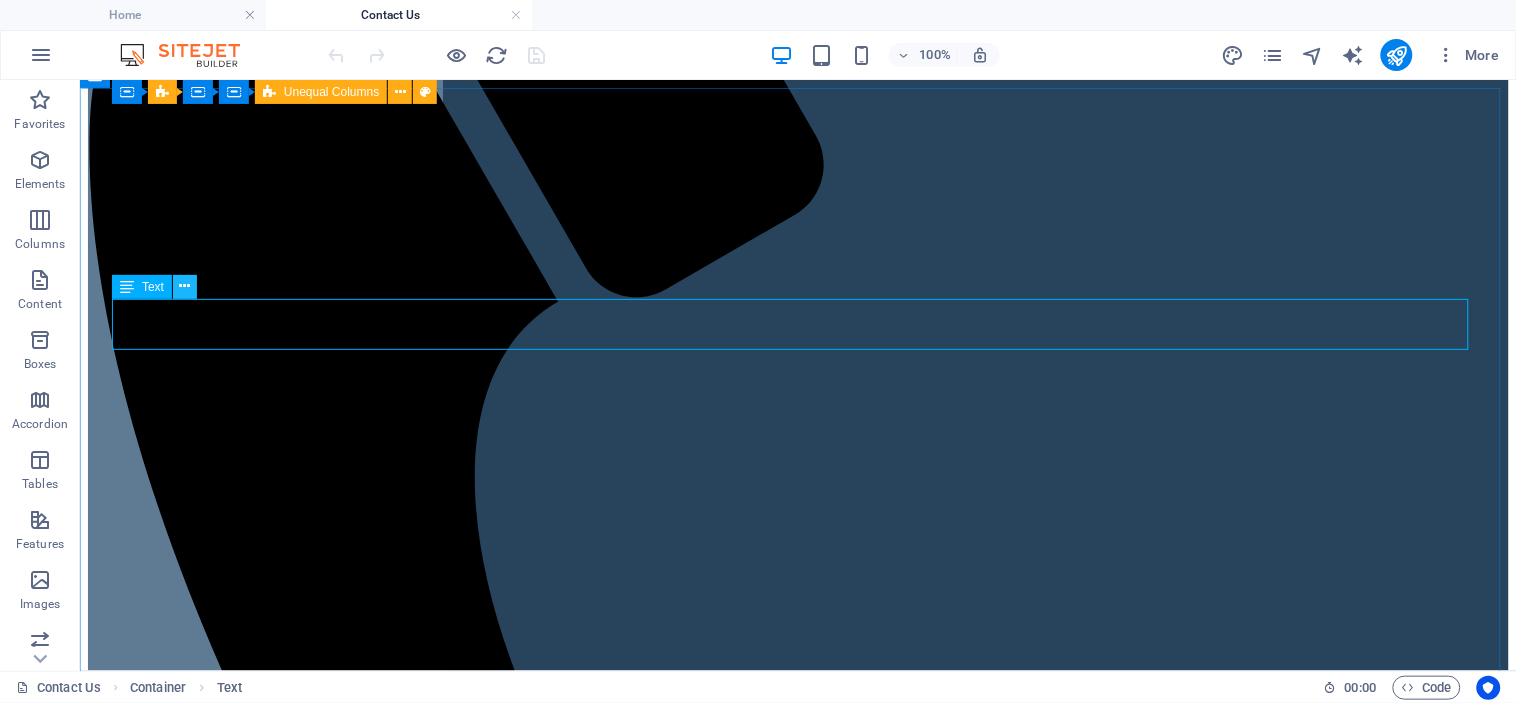 click at bounding box center (185, 286) 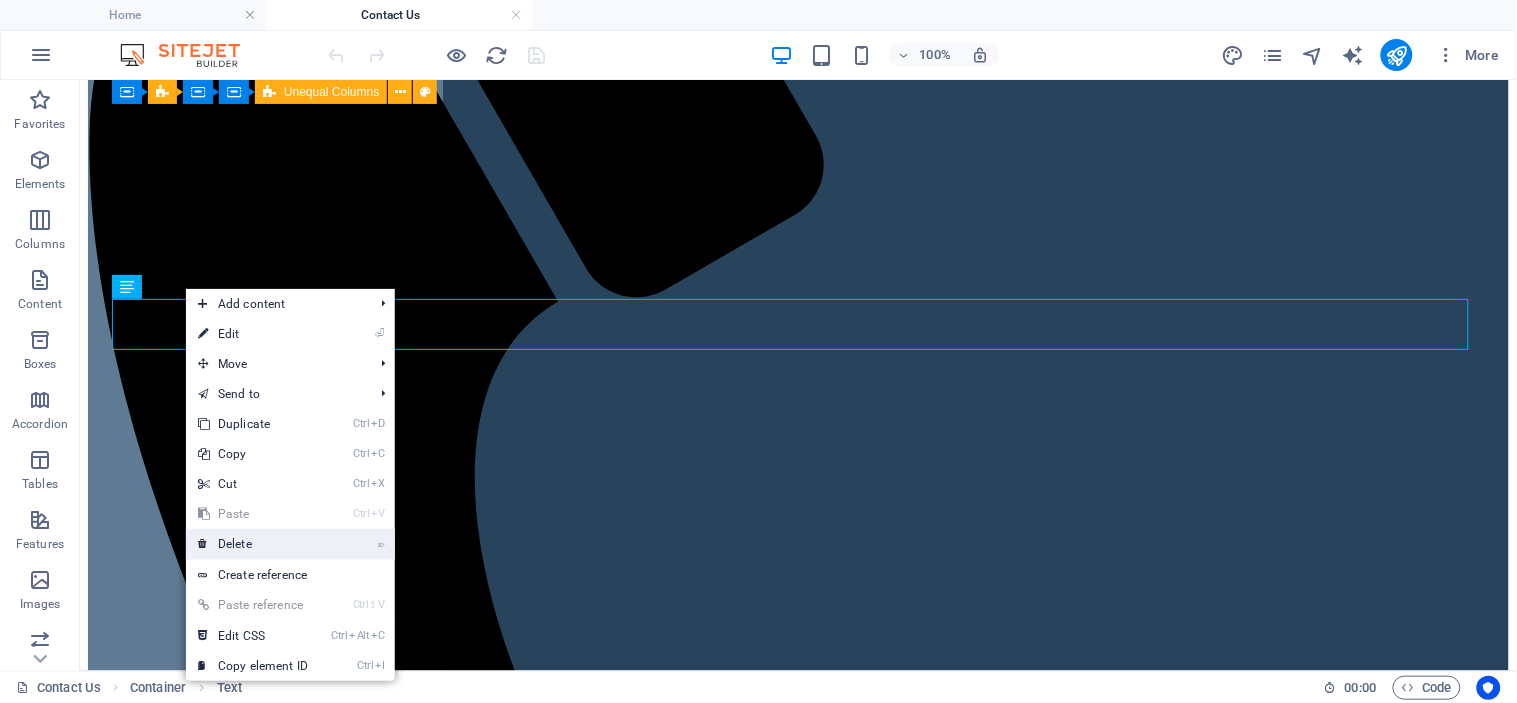 click on "⌦  Delete" at bounding box center (253, 544) 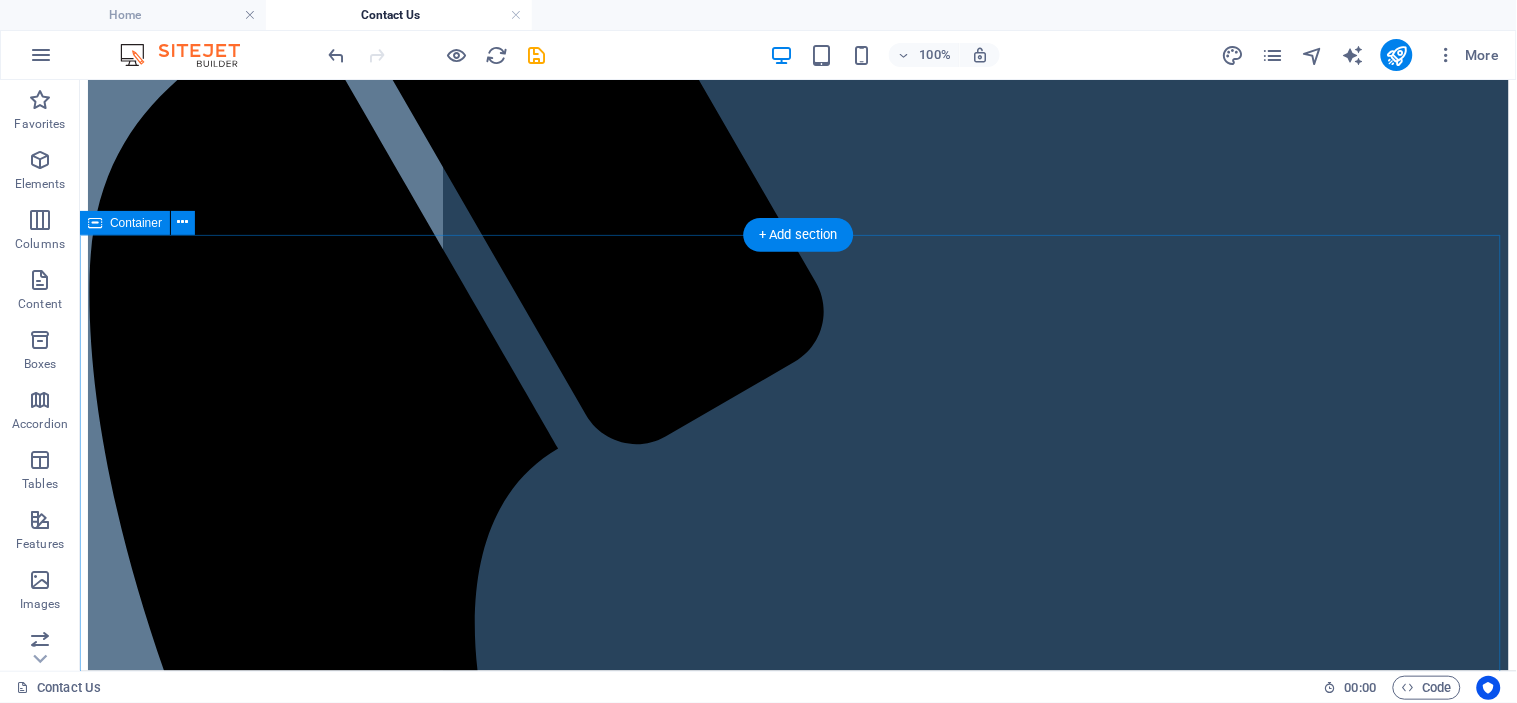 scroll, scrollTop: 0, scrollLeft: 0, axis: both 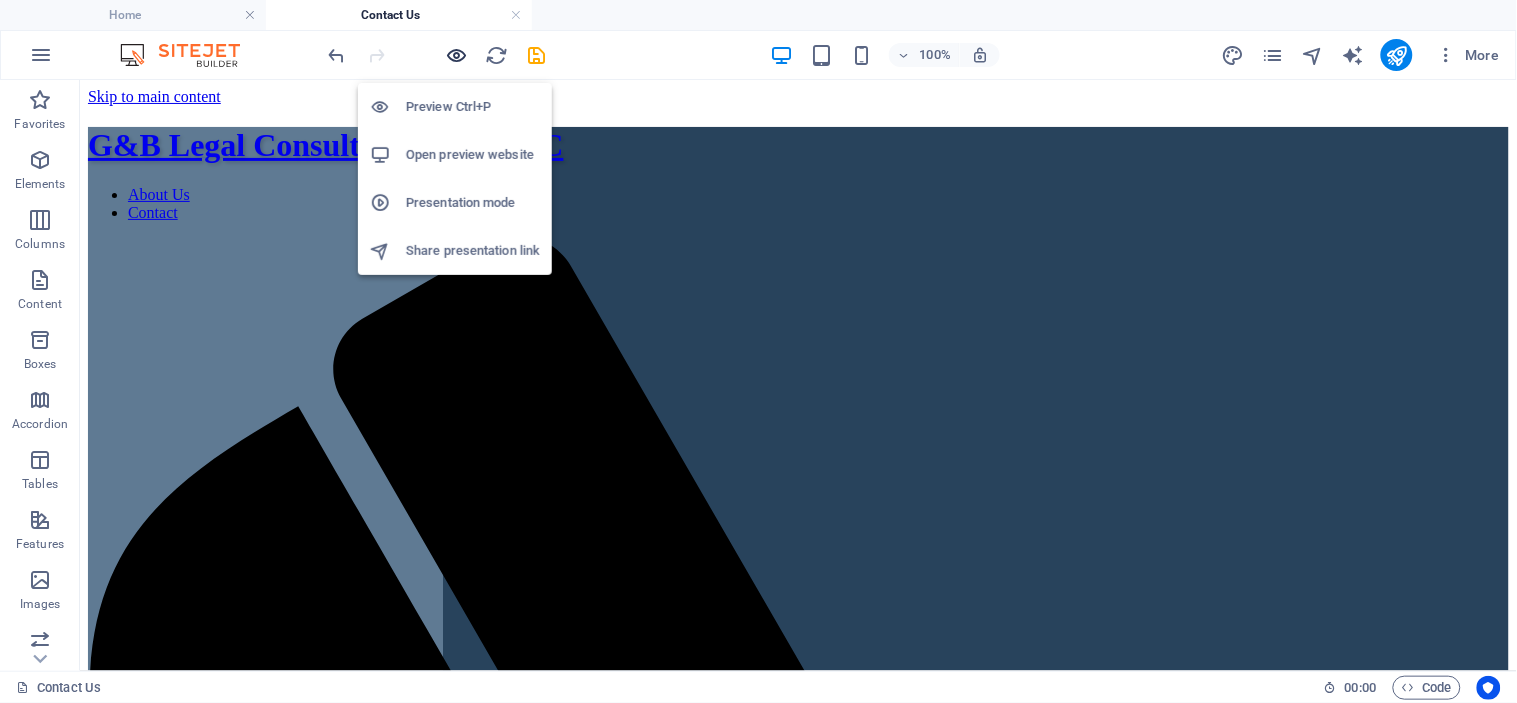 click at bounding box center [457, 55] 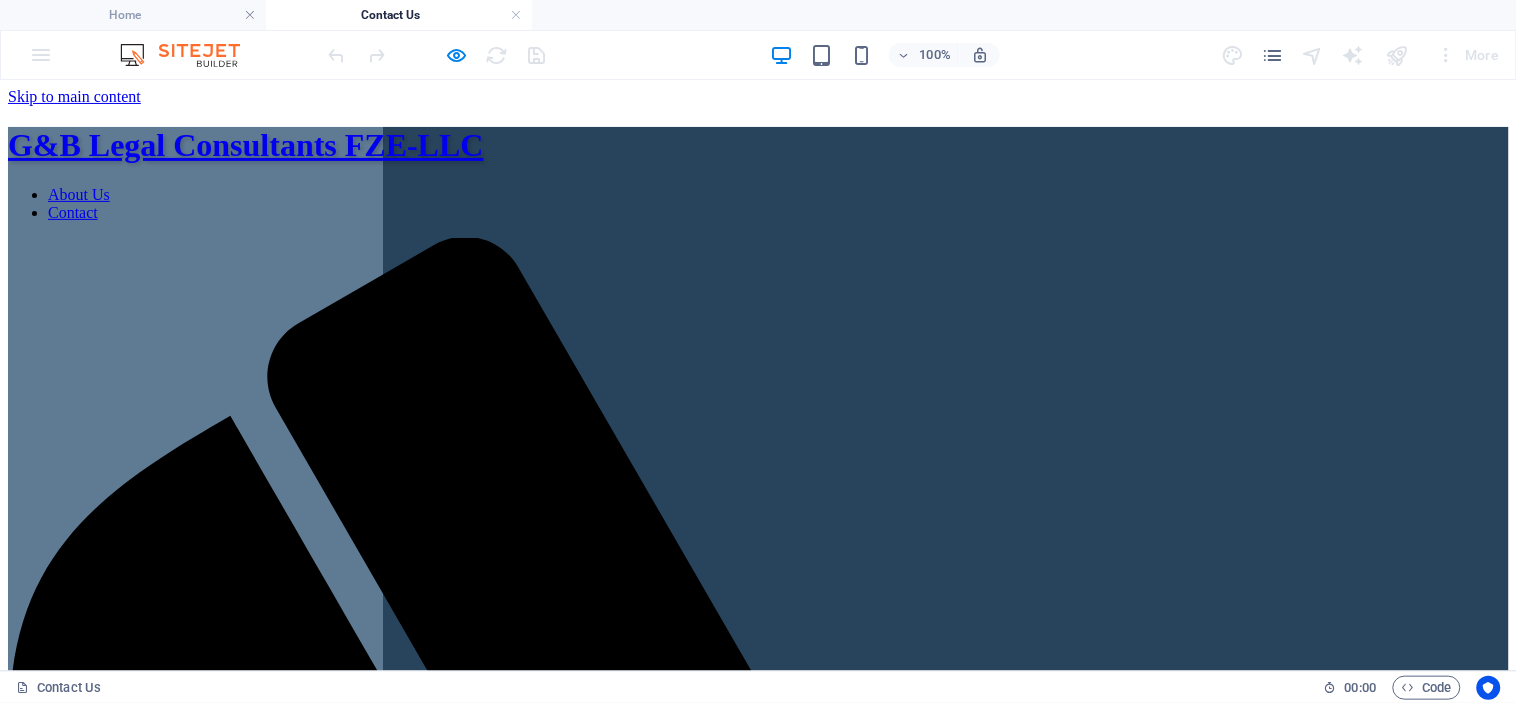 click on "About Us" at bounding box center [79, 193] 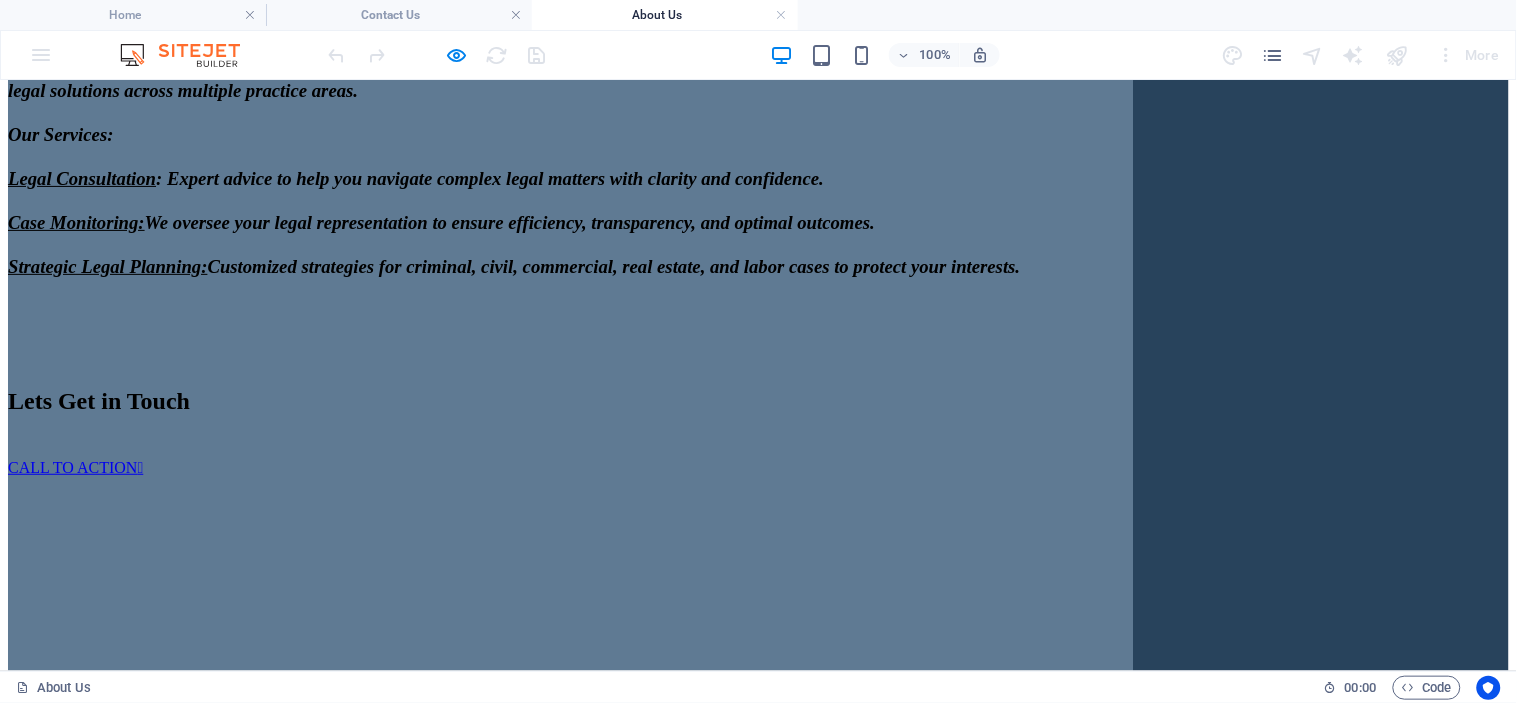 scroll, scrollTop: 0, scrollLeft: 0, axis: both 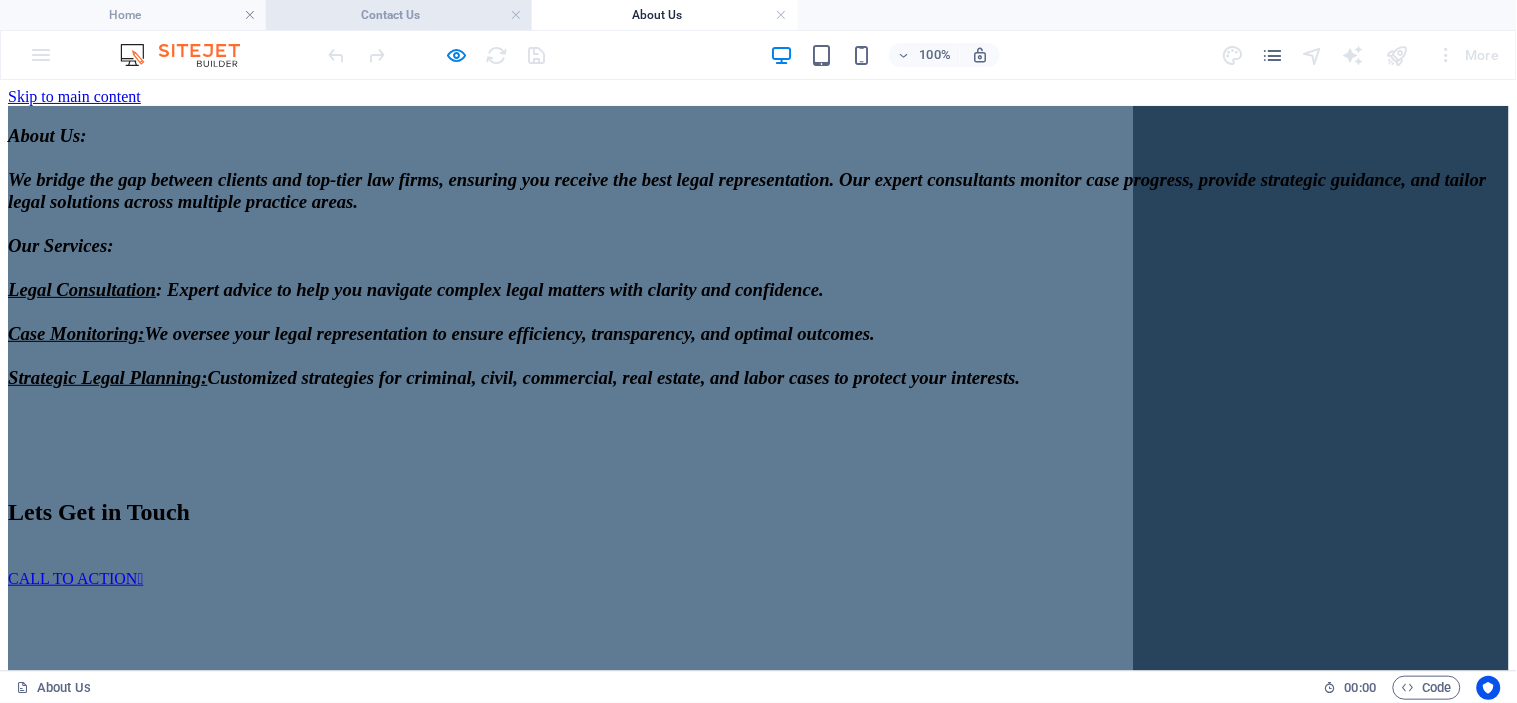 click on "Contact Us" at bounding box center (399, 15) 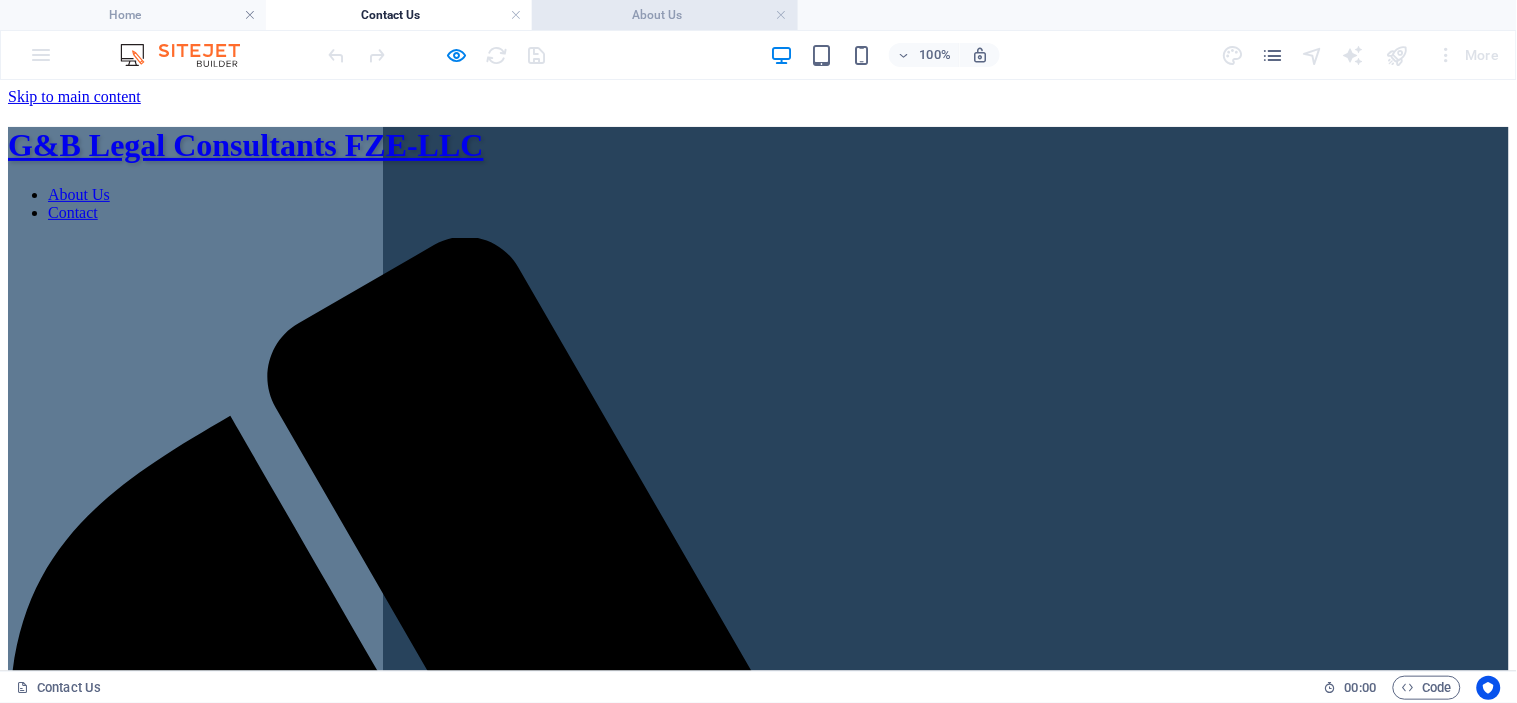 click on "About Us" at bounding box center (665, 15) 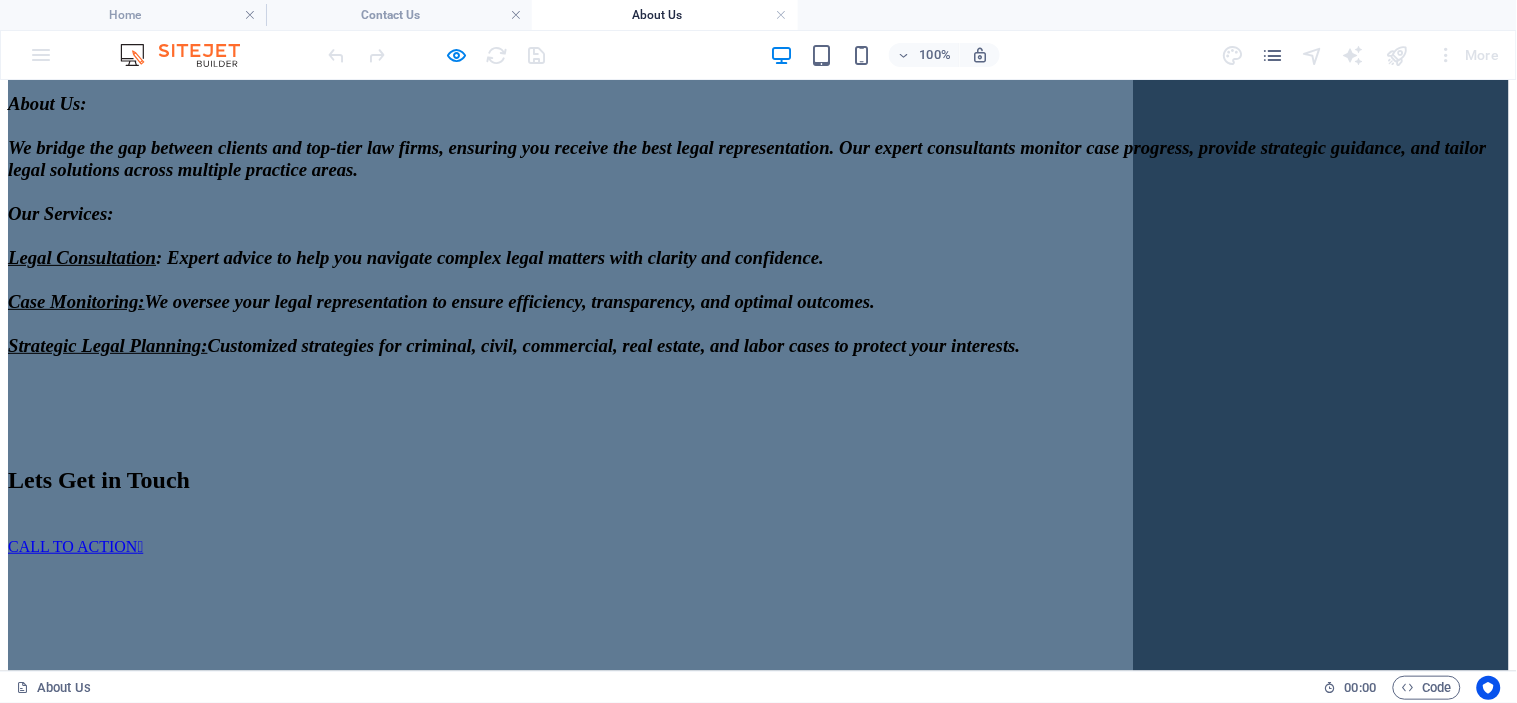 scroll, scrollTop: 0, scrollLeft: 0, axis: both 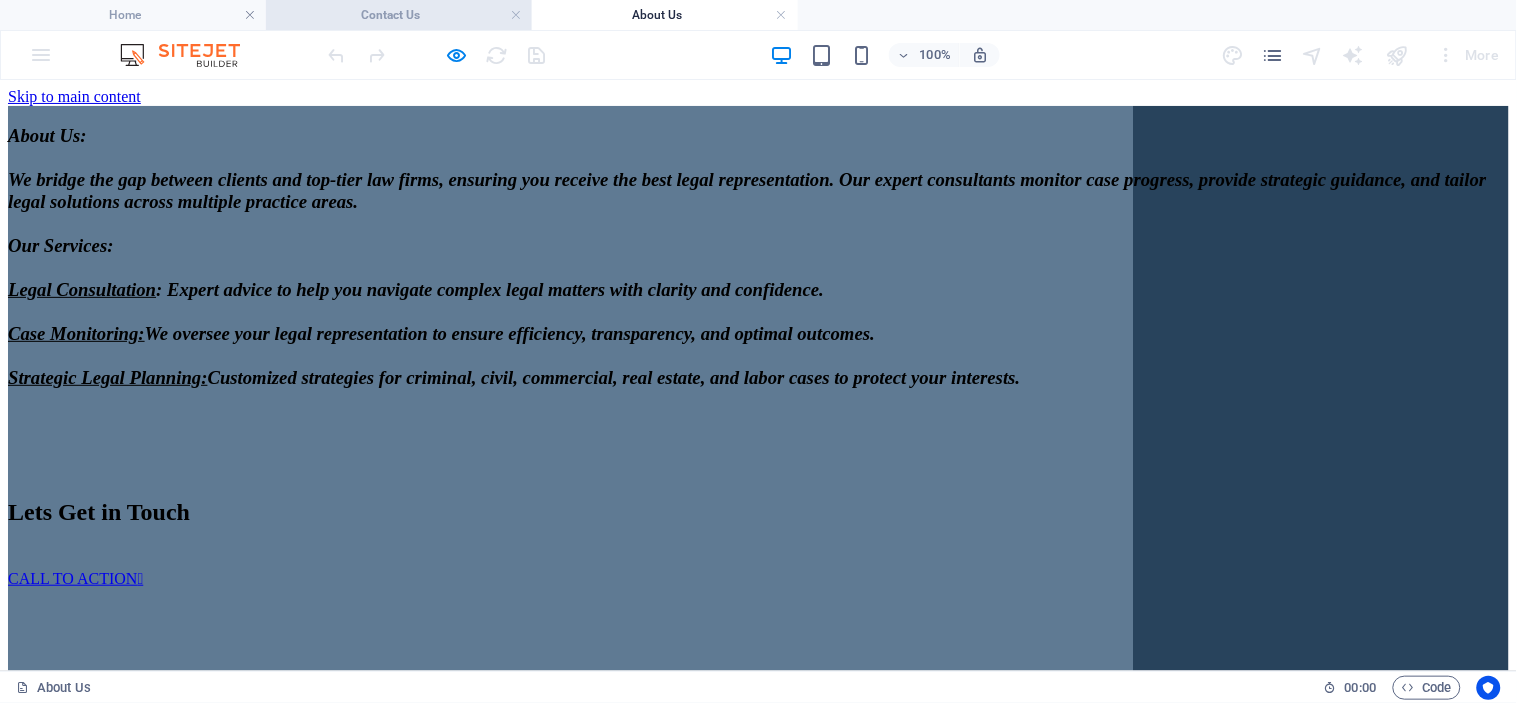 click on "Contact Us" at bounding box center (399, 15) 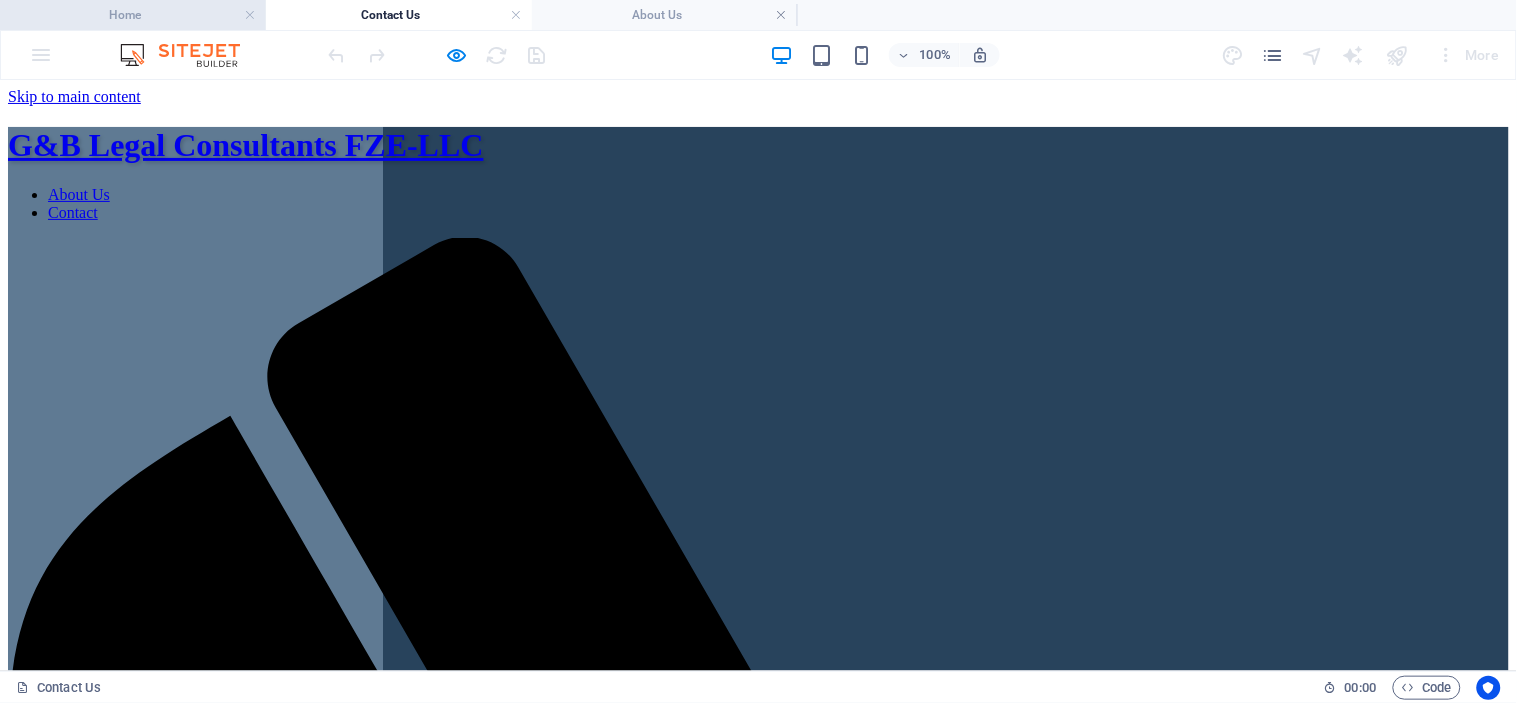 click on "Home" at bounding box center [133, 15] 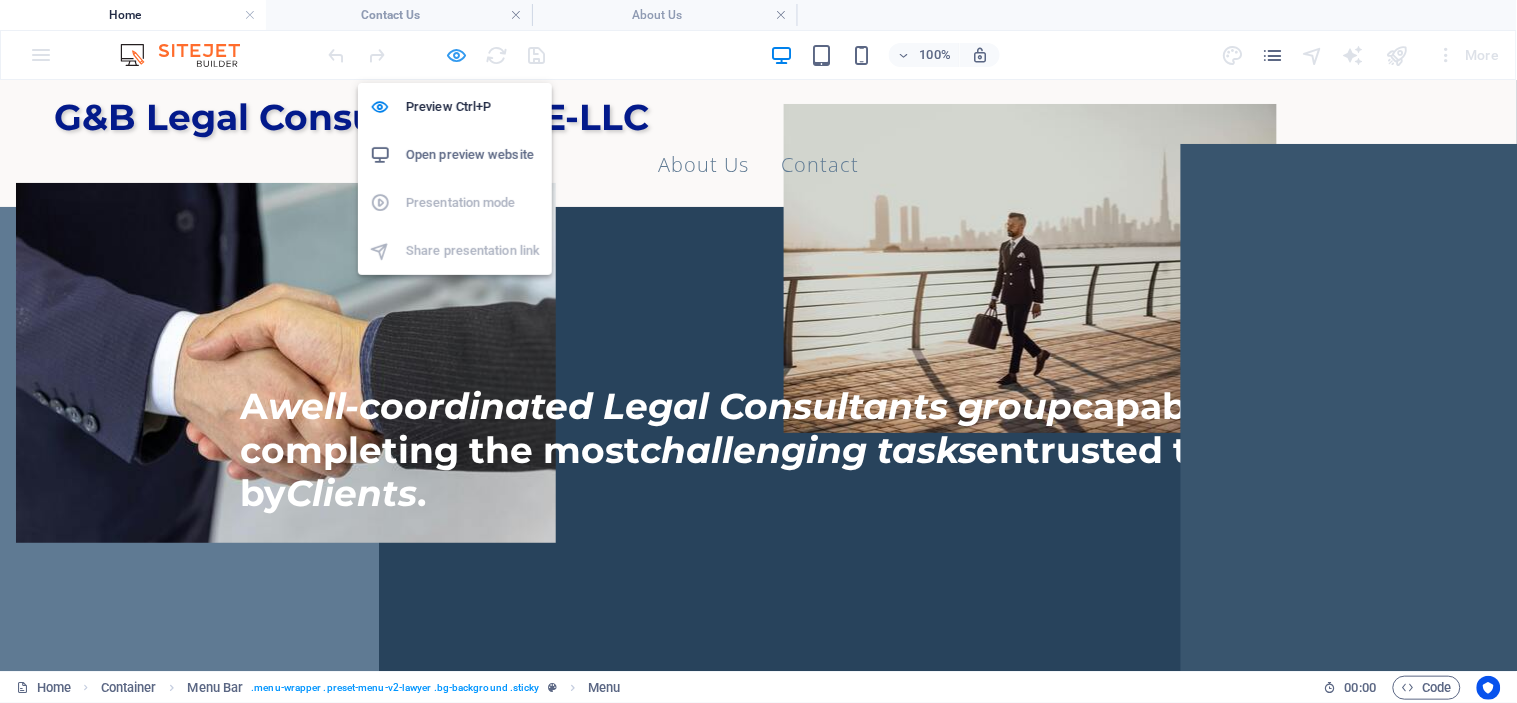 click at bounding box center (457, 55) 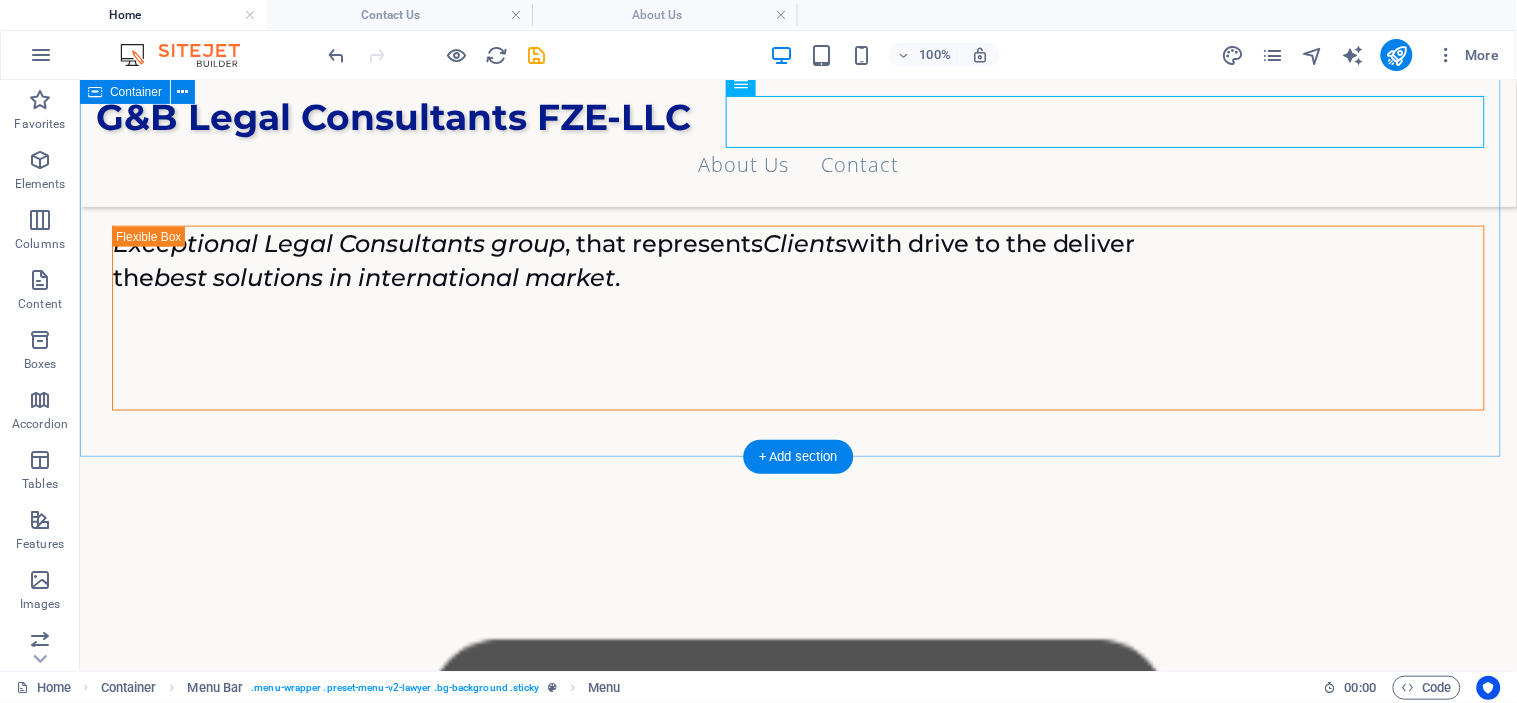 scroll, scrollTop: 1086, scrollLeft: 0, axis: vertical 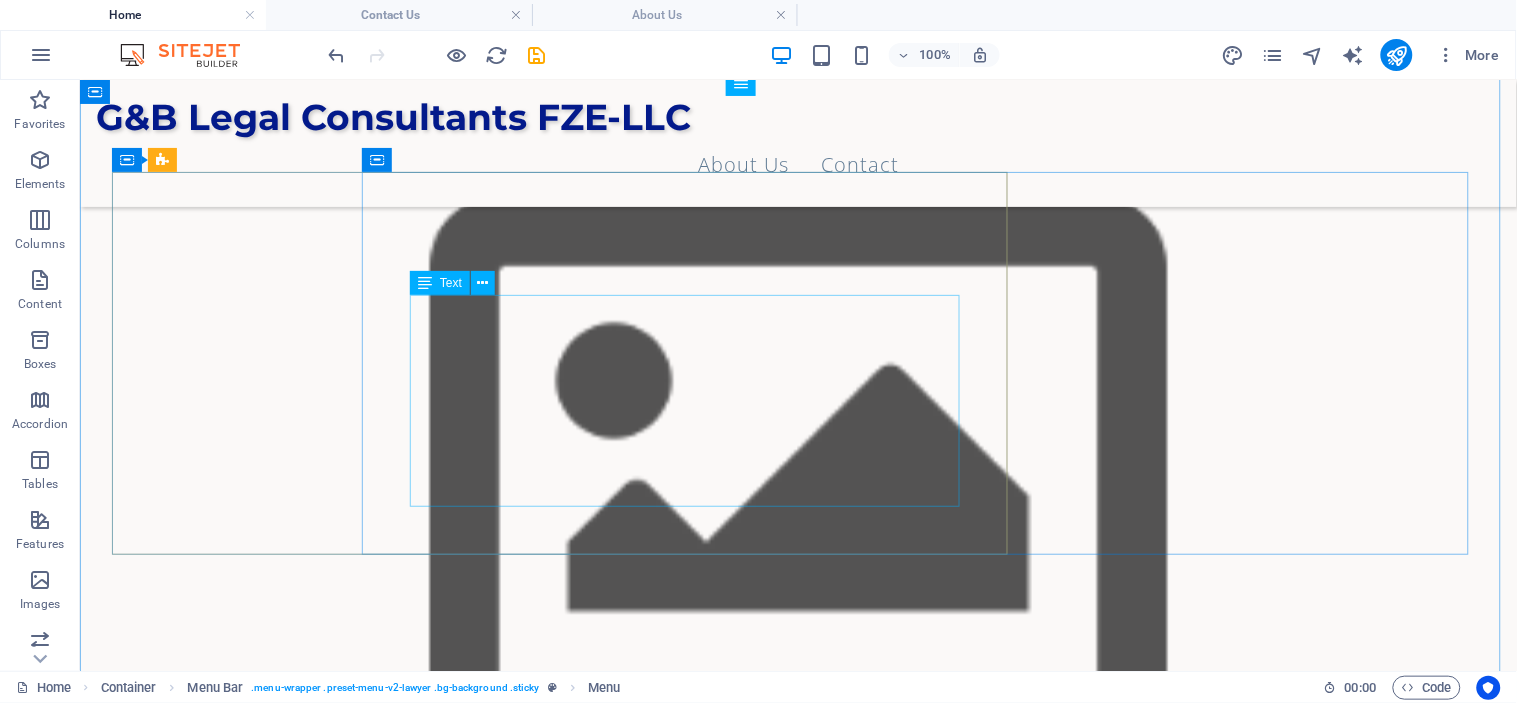 click on "“Hisham is a highly experienced legal professional with over 15 years of expertise in UAE courts and corporate legal advisory. His career spans litigation, contract negotiation, and dispute resolution, where he has successfully handled complex cases across commercial, civil, real estate, and labor law. Known for his strategic approach and deep understanding of local legal systems, he provides practical solutions tailored to client needs. Fluent in both Arabic and English, Hisham combines strong representation skills with meticulous compliance knowledge, making him a trusted advisor for businesses and individuals navigating legal challenges in the UAE”" at bounding box center [797, 1517] 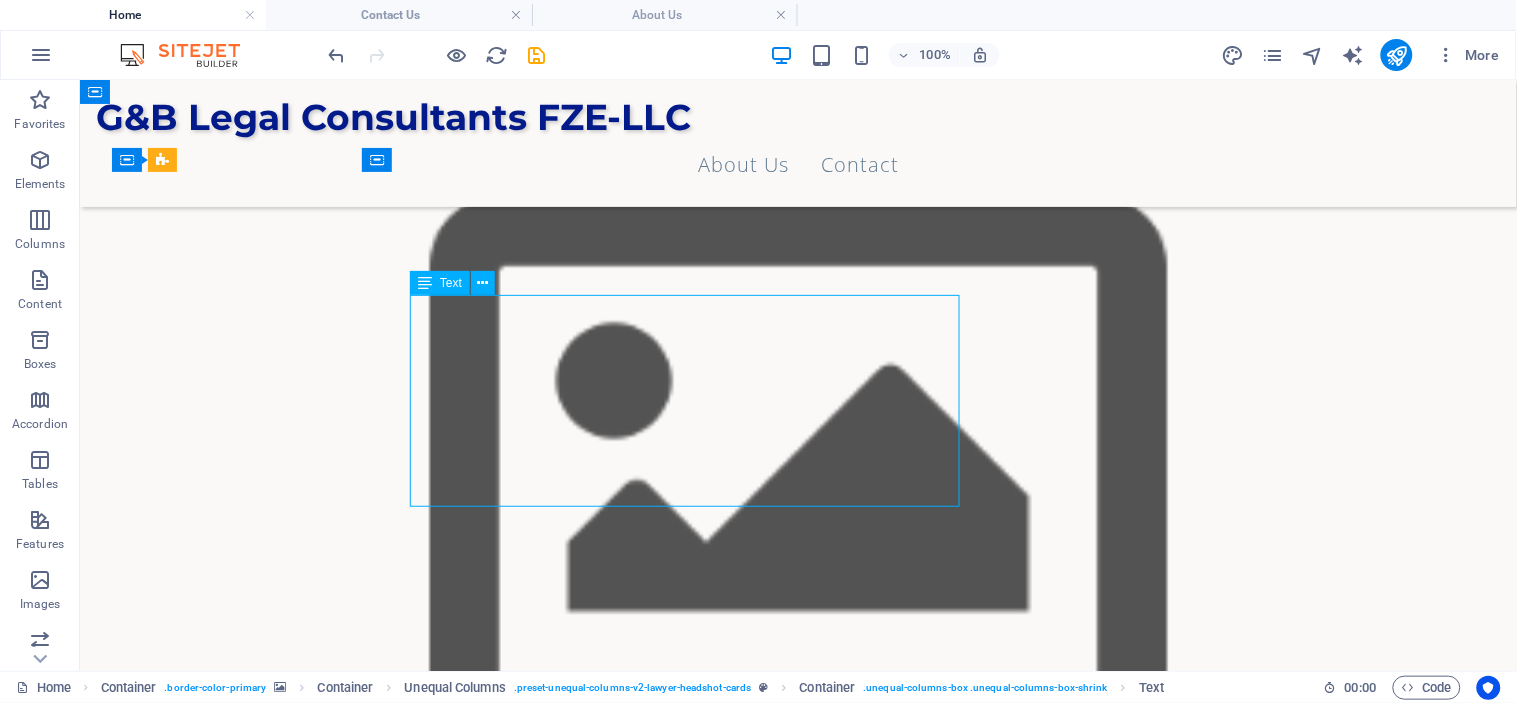 click on "“Hisham is a highly experienced legal professional with over 15 years of expertise in UAE courts and corporate legal advisory. His career spans litigation, contract negotiation, and dispute resolution, where he has successfully handled complex cases across commercial, civil, real estate, and labor law. Known for his strategic approach and deep understanding of local legal systems, he provides practical solutions tailored to client needs. Fluent in both Arabic and English, Hisham combines strong representation skills with meticulous compliance knowledge, making him a trusted advisor for businesses and individuals navigating legal challenges in the UAE”" at bounding box center [797, 1517] 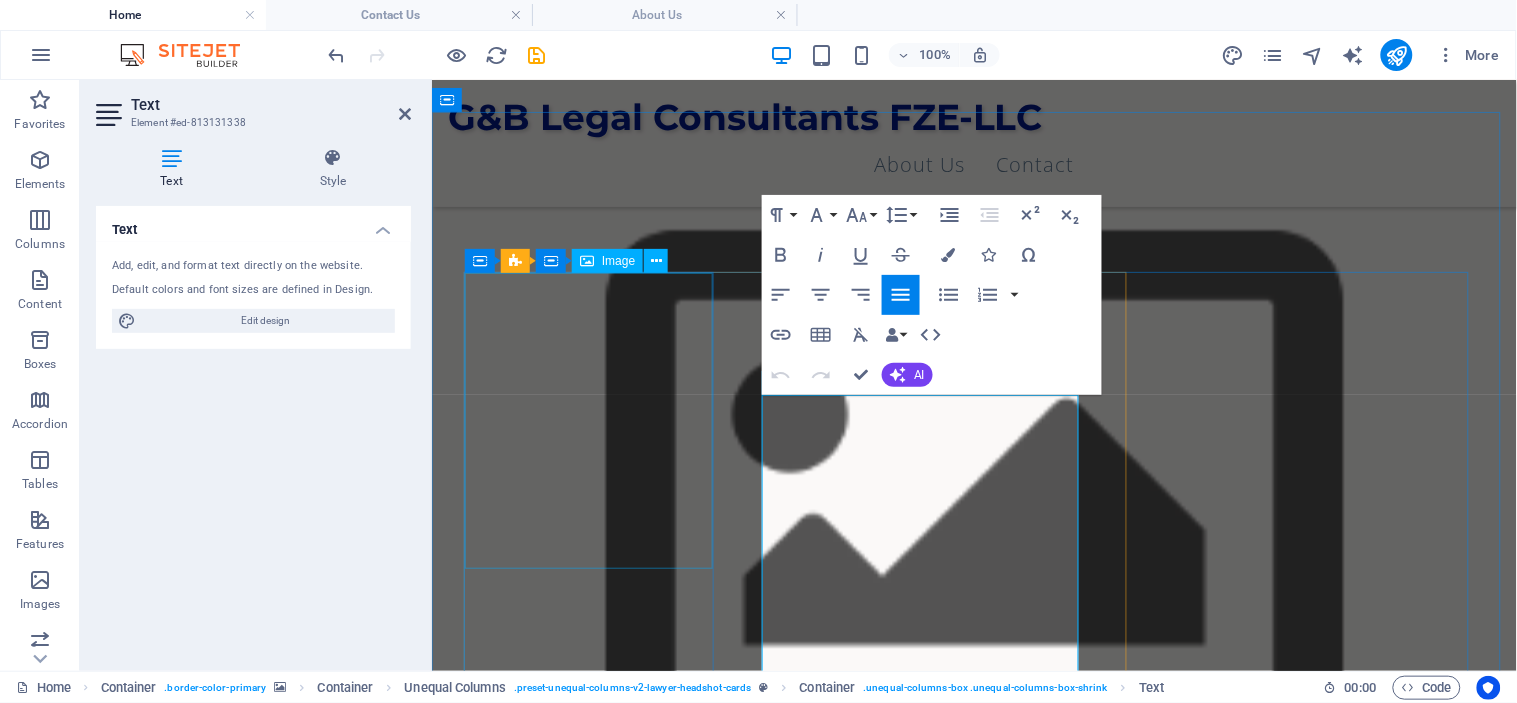 click at bounding box center (973, 1235) 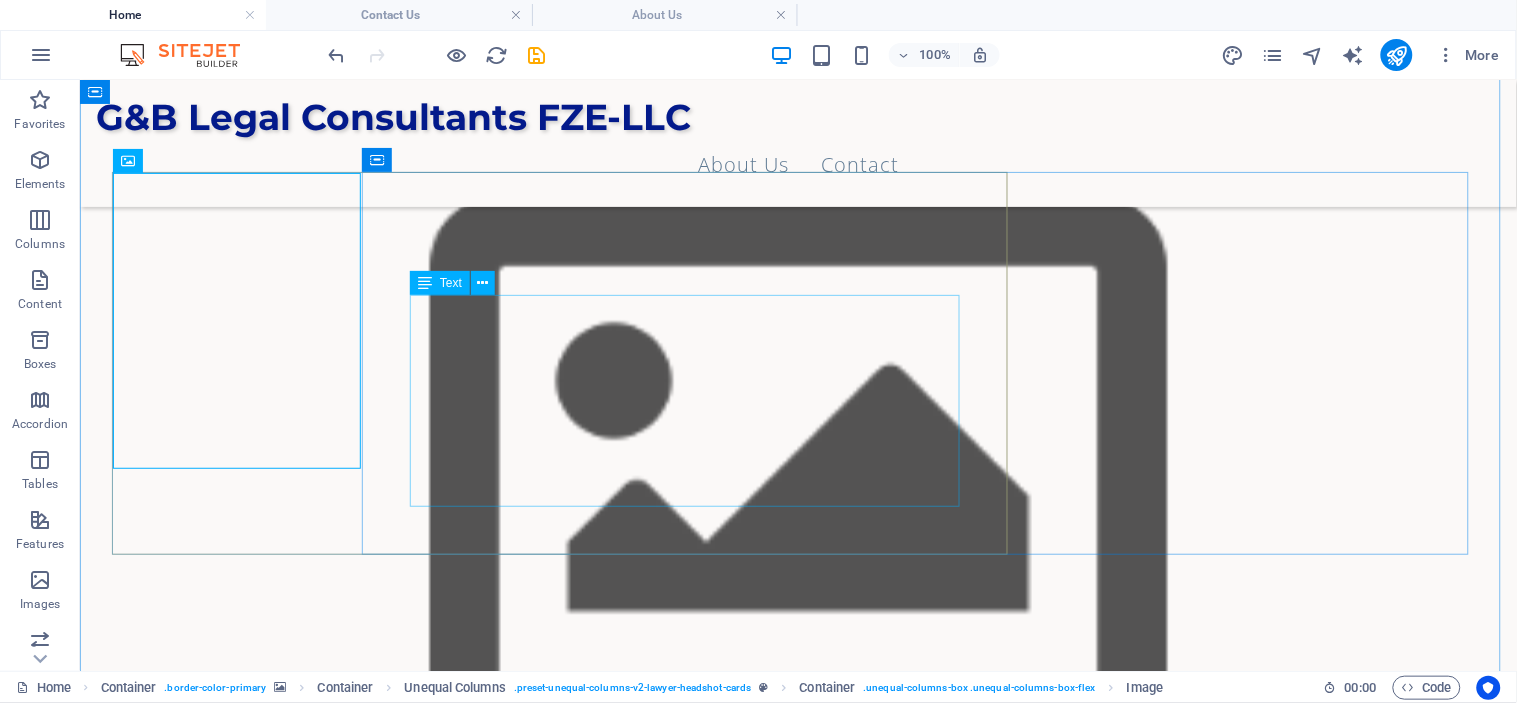 click on "“Hisham is a highly experienced legal professional with over 15 years of expertise in UAE courts and corporate legal advisory. His career spans litigation, contract negotiation, and dispute resolution, where he has successfully handled complex cases across commercial, civil, real estate, and labor law. Known for his strategic approach and deep understanding of local legal systems, he provides practical solutions tailored to client needs. Fluent in both Arabic and English, Hisham combines strong representation skills with meticulous compliance knowledge, making him a trusted advisor for businesses and individuals navigating legal challenges in the UAE”" at bounding box center [797, 1517] 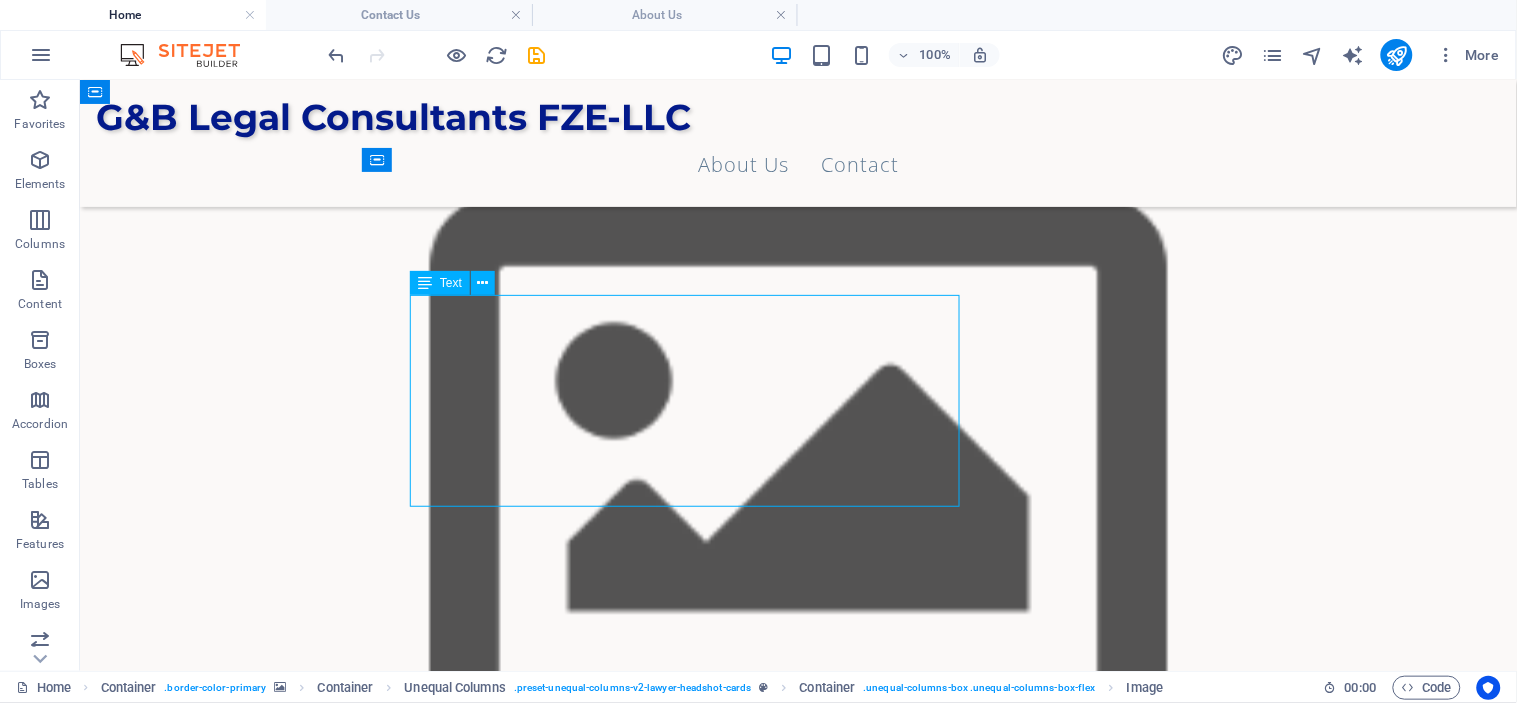 click on "“Hisham is a highly experienced legal professional with over 15 years of expertise in UAE courts and corporate legal advisory. His career spans litigation, contract negotiation, and dispute resolution, where he has successfully handled complex cases across commercial, civil, real estate, and labor law. Known for his strategic approach and deep understanding of local legal systems, he provides practical solutions tailored to client needs. Fluent in both Arabic and English, Hisham combines strong representation skills with meticulous compliance knowledge, making him a trusted advisor for businesses and individuals navigating legal challenges in the UAE”" at bounding box center [797, 1517] 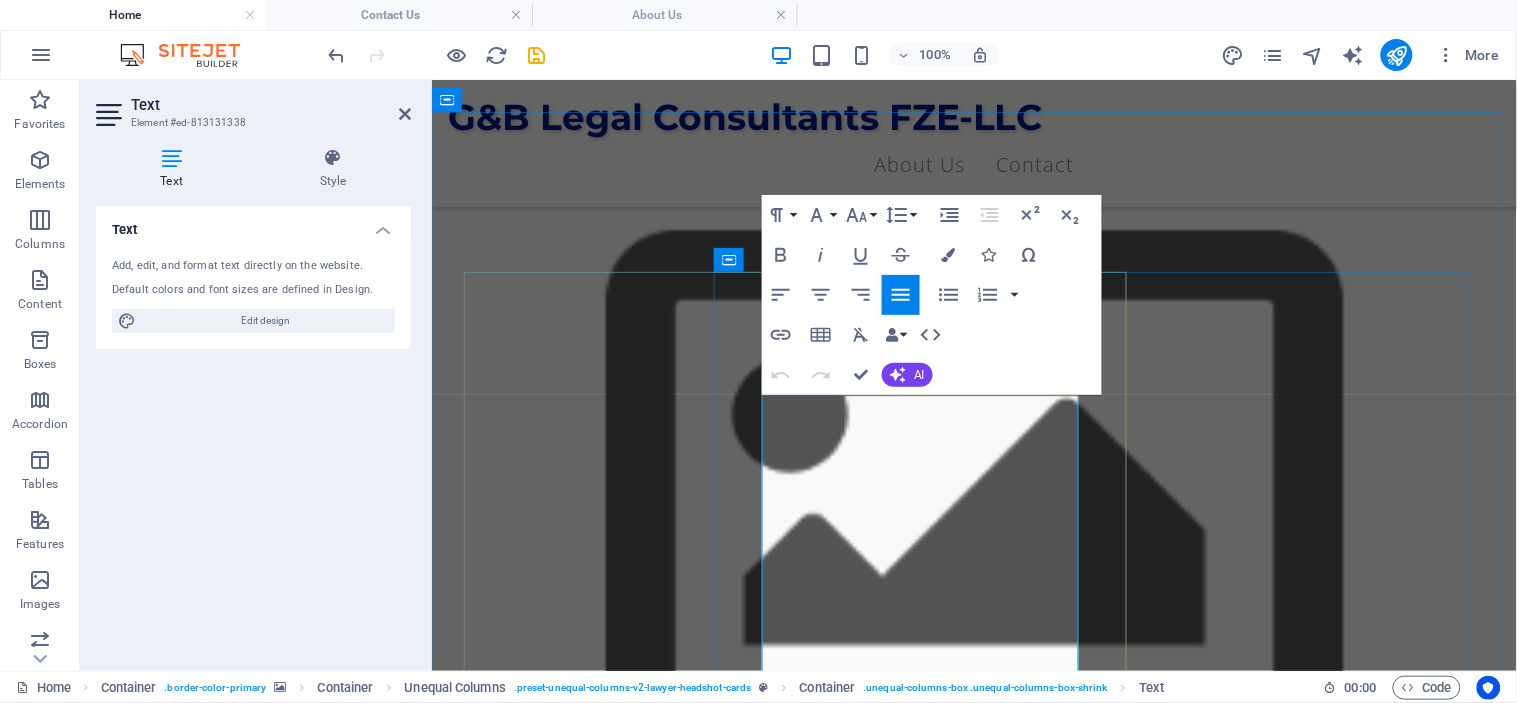 click on "“Hisham is a highly experienced legal professional with over 15 years of expertise in UAE courts and corporate legal advisory. His career spans litigation, contract negotiation, and dispute resolution, where he has successfully handled complex cases across commercial, civil, real estate, and labor law. Known for his strategic approach and deep understanding of local legal systems, he provides practical solutions tailored to client needs. Fluent in both Arabic and English, Hisham combines strong representation skills with meticulous compliance knowledge, making him a trusted advisor for businesses and individuals navigating legal challenges in the UAE”" at bounding box center (973, 1573) 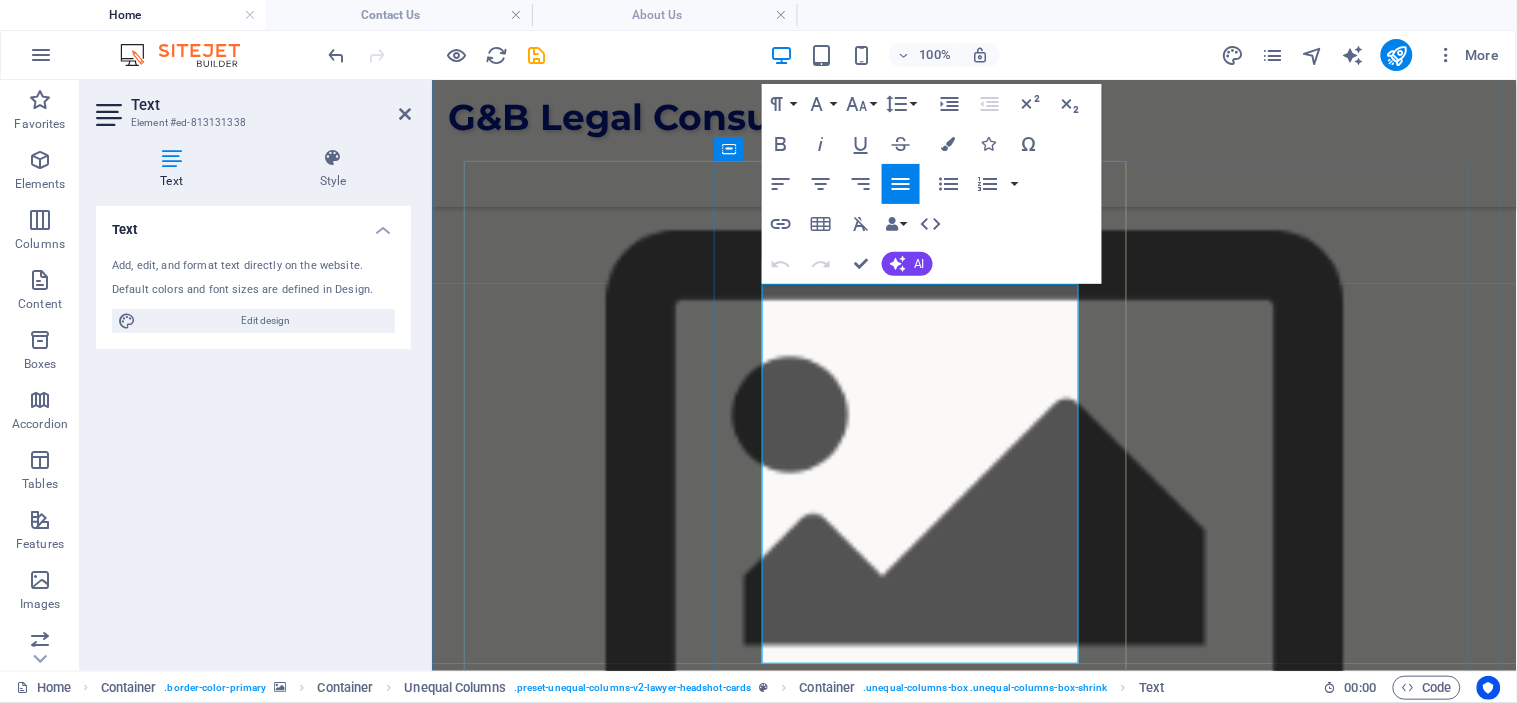 scroll, scrollTop: 1197, scrollLeft: 0, axis: vertical 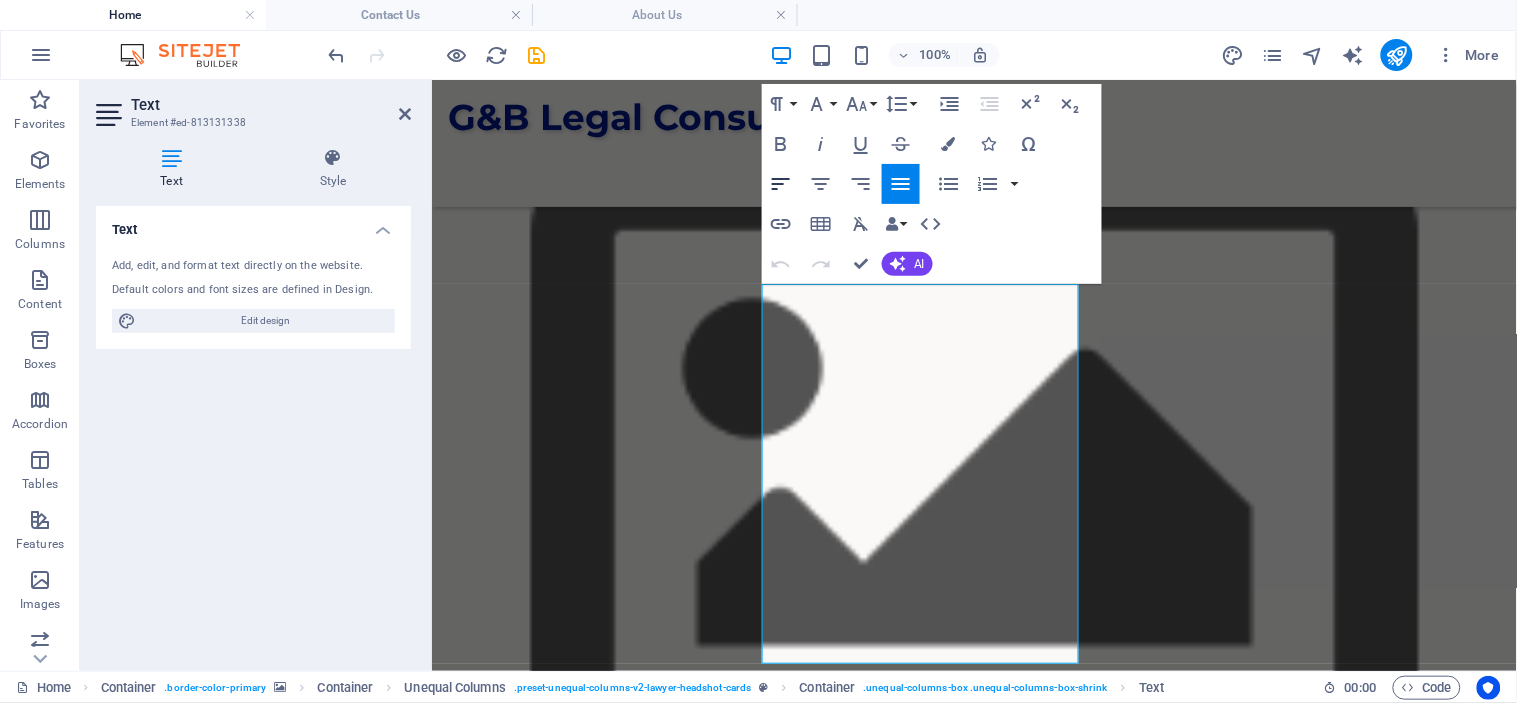 click 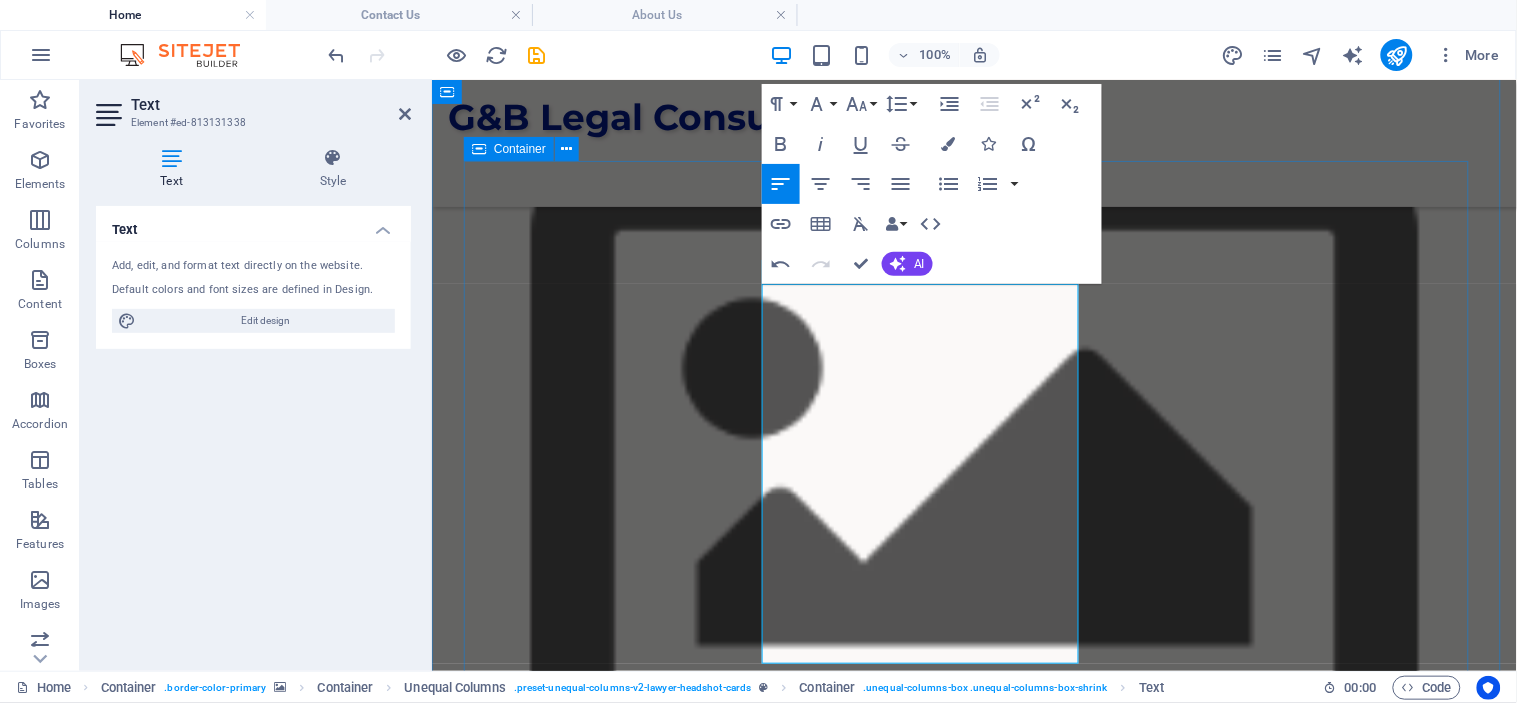 click on "[FIRST] [LAST] Managing Partner “Hisham is a highly experienced legal professional with over 15 years of expertise in UAE courts and corporate legal advisory. His career spans litigation, contract negotiation, and dispute resolution, where he has successfully handled complex cases across commercial, civil, real estate, and labor law. Known for his strategic approach and deep understanding of local legal systems, he provides practical solutions tailored to client needs. Fluent in both Arabic and English, Hisham combines strong representation skills with meticulous compliance knowledge, making him a trusted advisor for businesses and individuals navigating legal challenges in the UAE”" at bounding box center (973, 1444) 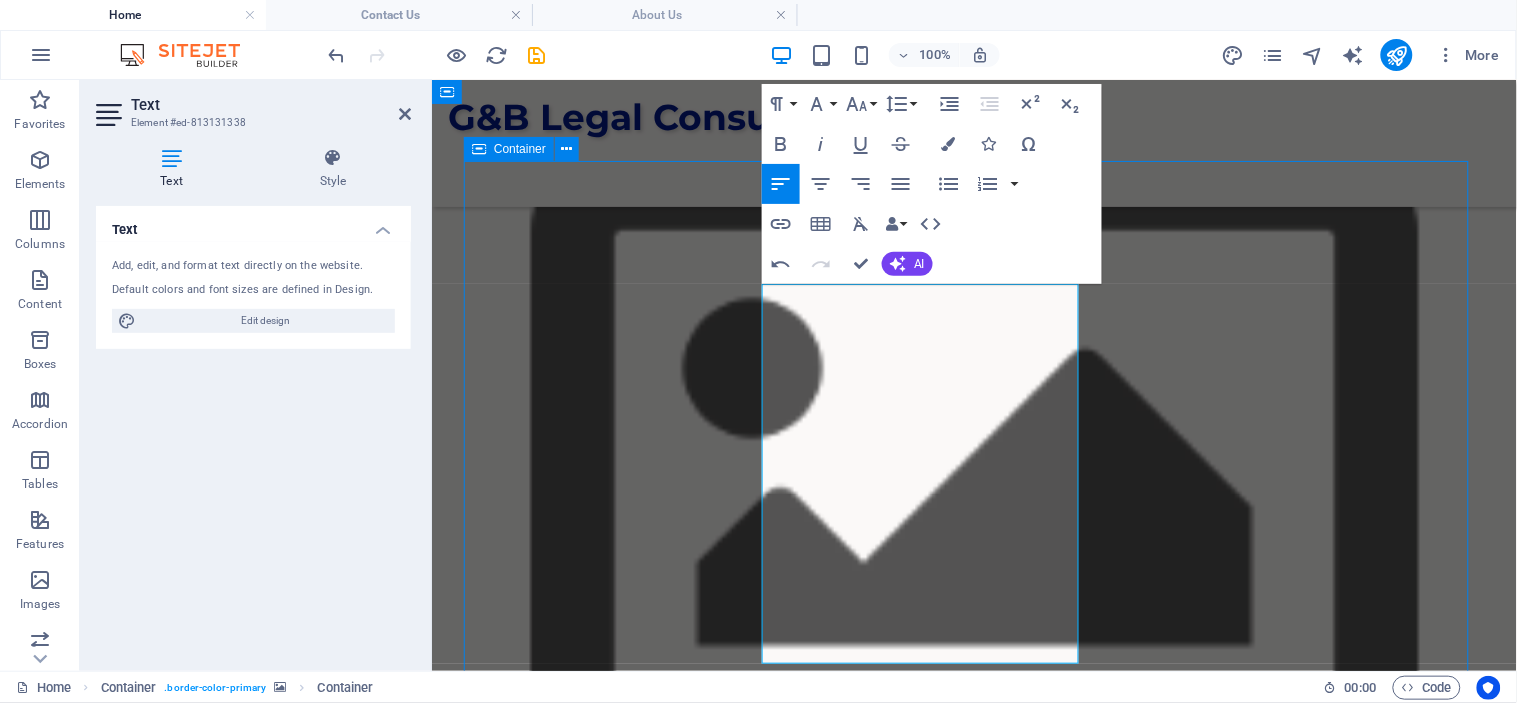 scroll, scrollTop: 1097, scrollLeft: 0, axis: vertical 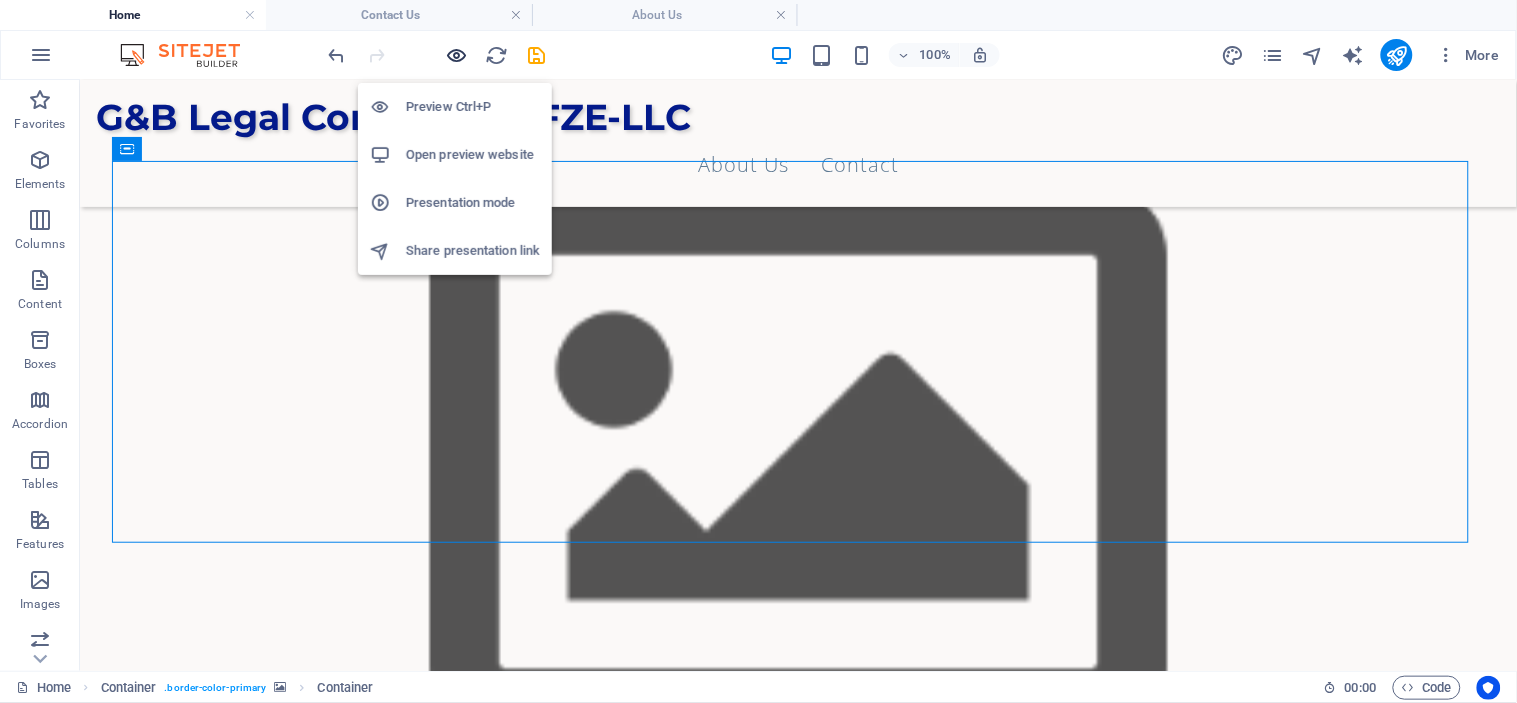 click at bounding box center [457, 55] 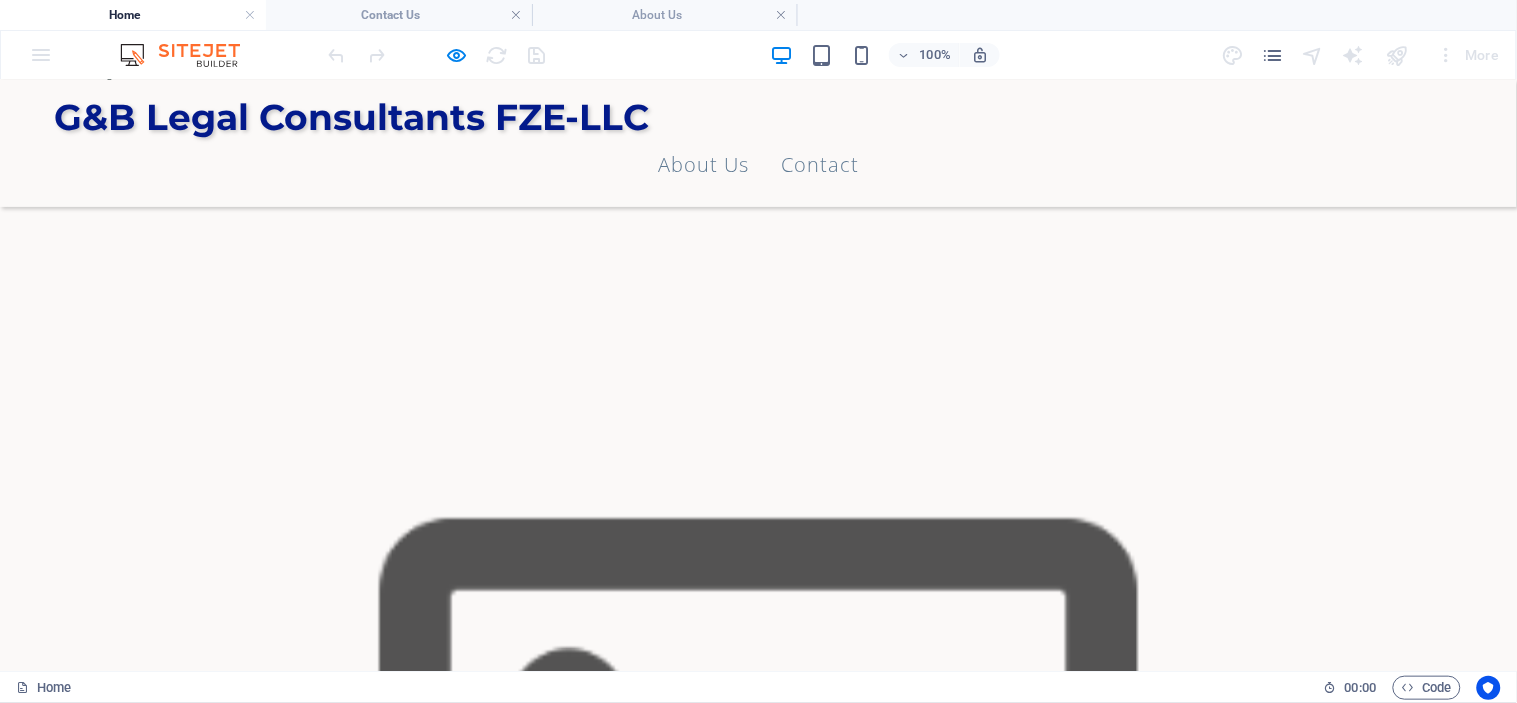 scroll, scrollTop: 1086, scrollLeft: 0, axis: vertical 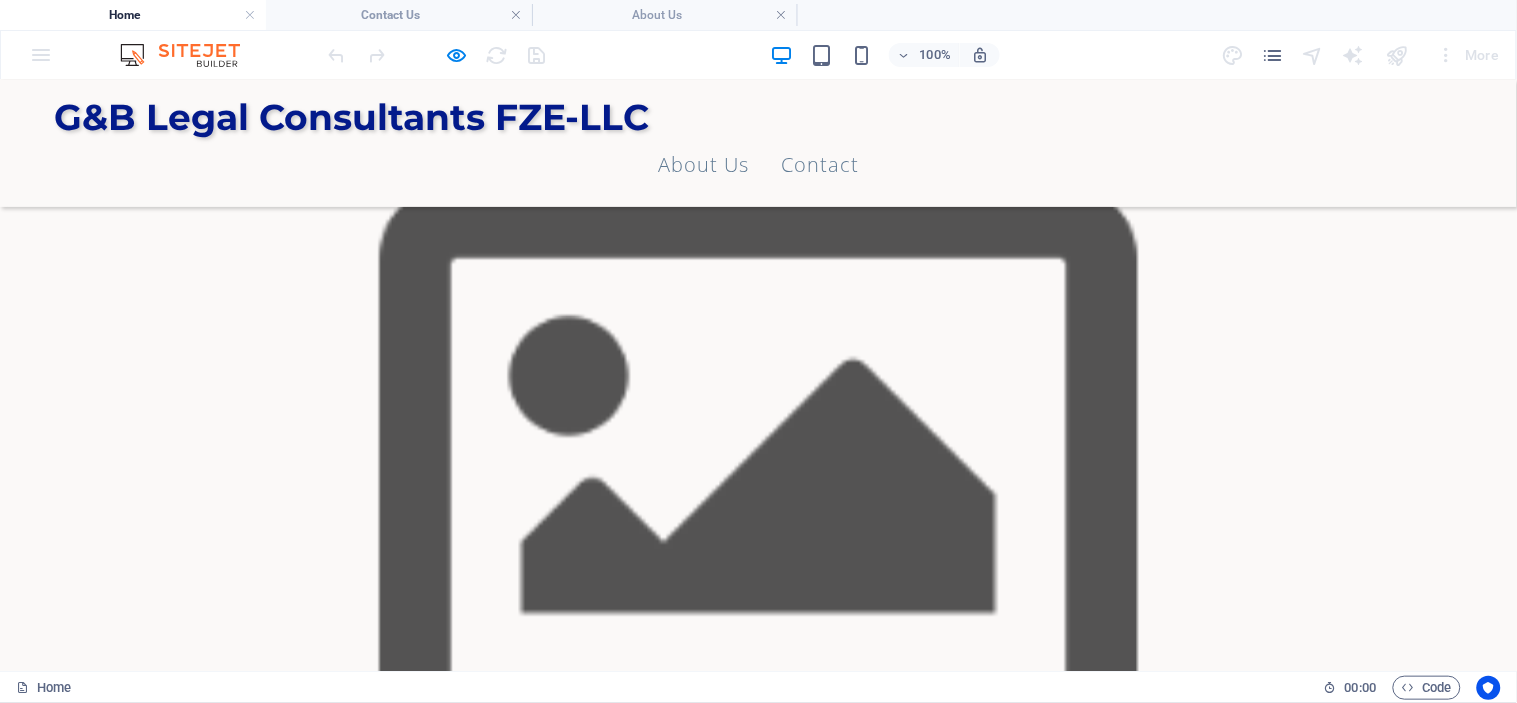 drag, startPoint x: 471, startPoint y: 453, endPoint x: 751, endPoint y: 451, distance: 280.00714 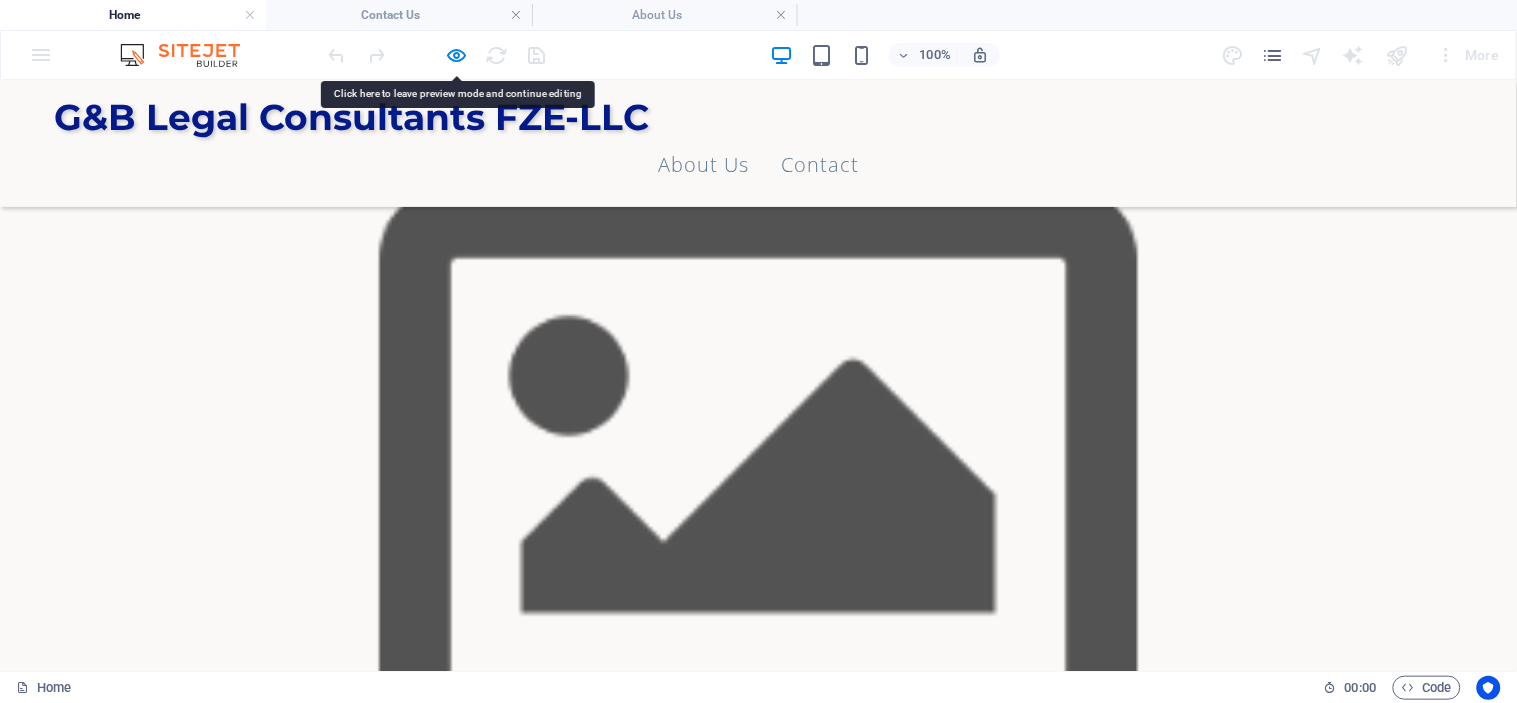 click on "“Hisham is a highly experienced legal professional with over 15 years of expertise in UAE courts and corporate legal advisory. His career spans litigation, contract negotiation, and dispute resolution, where he has successfully handled complex cases across commercial, civil, real estate, and labor law. Known for his strategic approach and deep understanding of local legal systems, he provides practical solutions tailored to client needs. Fluent in both Arabic and English, Hisham combines strong representation skills with meticulous compliance knowledge, making him a trusted advisor for businesses and individuals navigating legal challenges in the UAE”" at bounding box center [750, 1513] 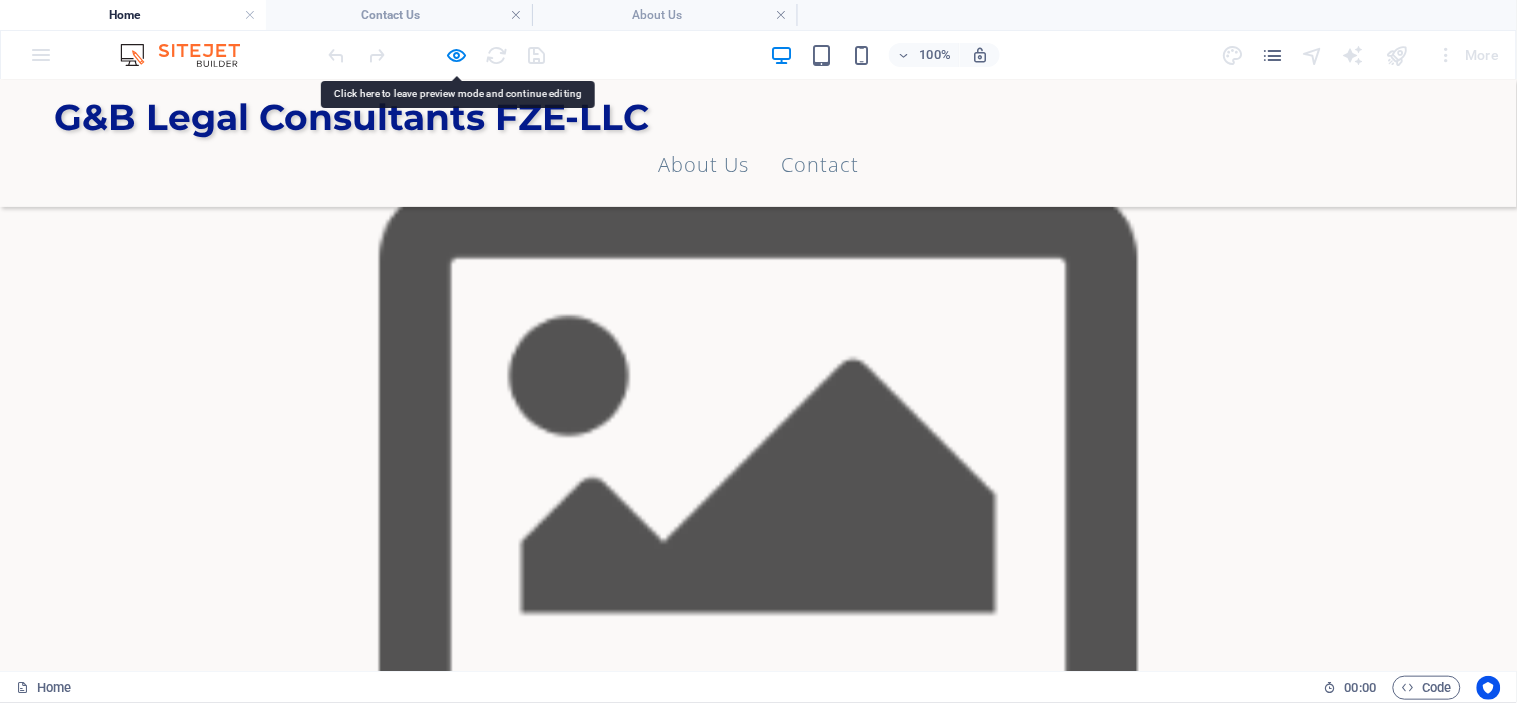 click on "“Hisham is a highly experienced legal professional with over 15 years of expertise in UAE courts and corporate legal advisory. His career spans litigation, contract negotiation, and dispute resolution, where he has successfully handled complex cases across commercial, civil, real estate, and labor law. Known for his strategic approach and deep understanding of local legal systems, he provides practical solutions tailored to client needs. Fluent in both Arabic and English, Hisham combines strong representation skills with meticulous compliance knowledge, making him a trusted advisor for businesses and individuals navigating legal challenges in the UAE”" at bounding box center (750, 1513) 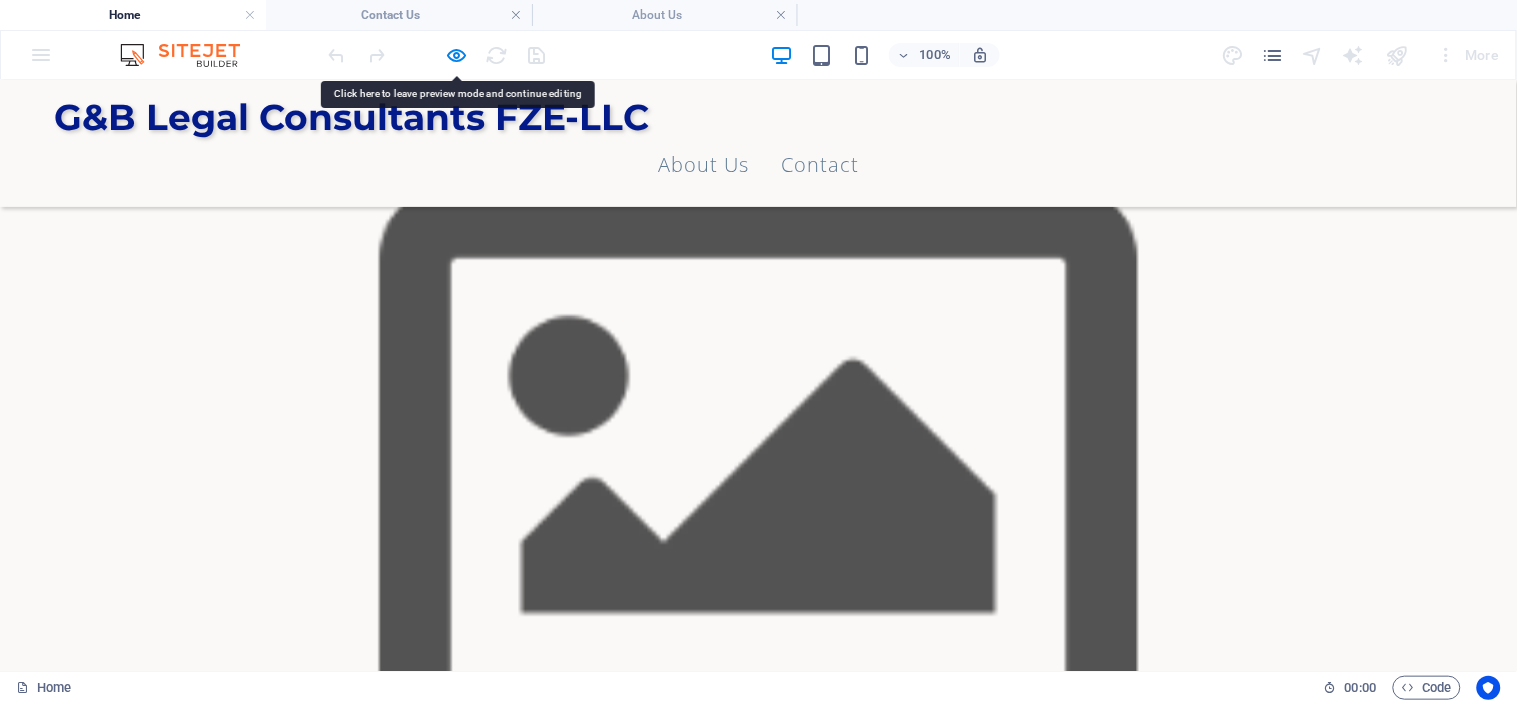 click on "“Hisham is a highly experienced legal professional with over 15 years of expertise in UAE courts and corporate legal advisory. His career spans litigation, contract negotiation, and dispute resolution, where he has successfully handled complex cases across commercial, civil, real estate, and labor law. Known for his strategic approach and deep understanding of local legal systems, he provides practical solutions tailored to client needs. Fluent in both Arabic and English, Hisham combines strong representation skills with meticulous compliance knowledge, making him a trusted advisor for businesses and individuals navigating legal challenges in the UAE”" at bounding box center [750, 1513] 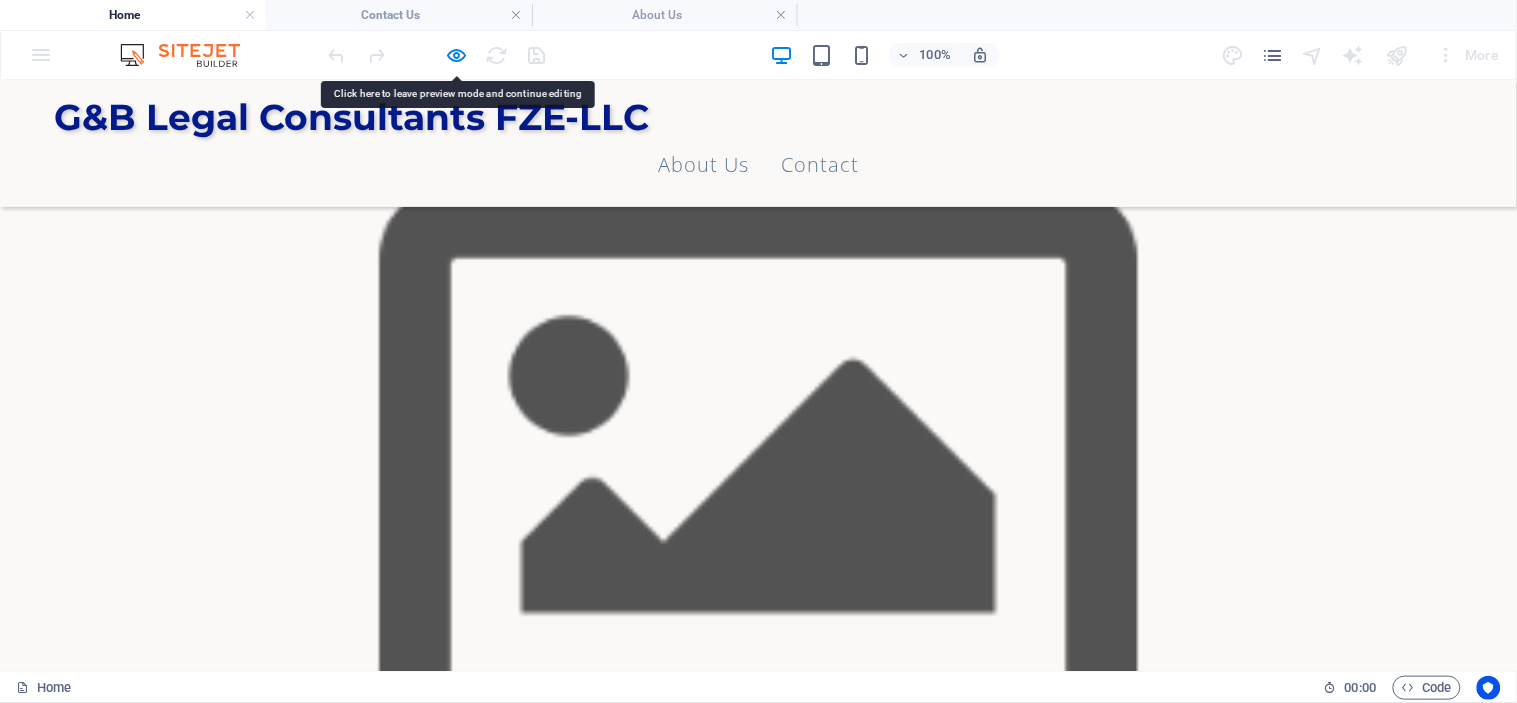 click on "“Hisham is a highly experienced legal professional with over 15 years of expertise in UAE courts and corporate legal advisory. His career spans litigation, contract negotiation, and dispute resolution, where he has successfully handled complex cases across commercial, civil, real estate, and labor law. Known for his strategic approach and deep understanding of local legal systems, he provides practical solutions tailored to client needs. Fluent in both Arabic and English, Hisham combines strong representation skills with meticulous compliance knowledge, making him a trusted advisor for businesses and individuals navigating legal challenges in the UAE”" at bounding box center [750, 1513] 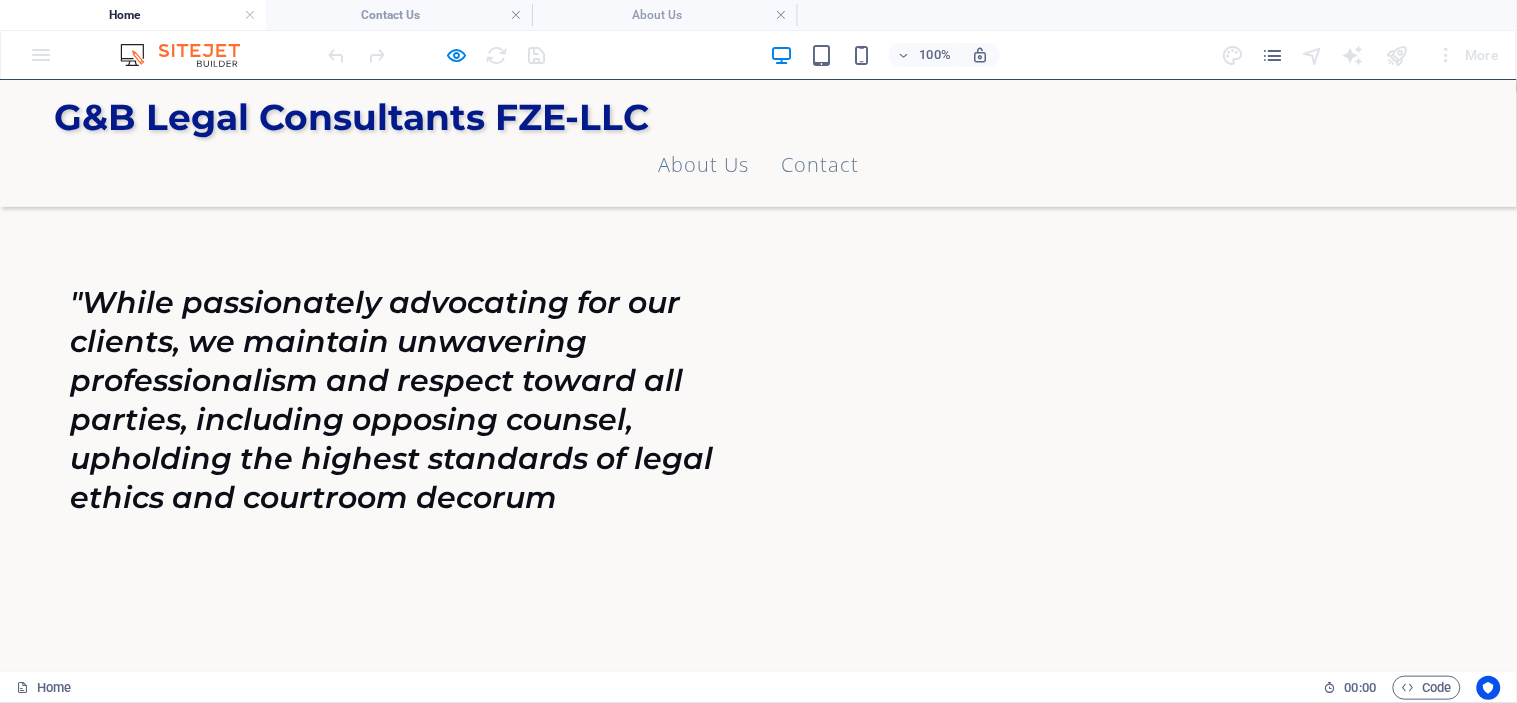 scroll, scrollTop: 2555, scrollLeft: 0, axis: vertical 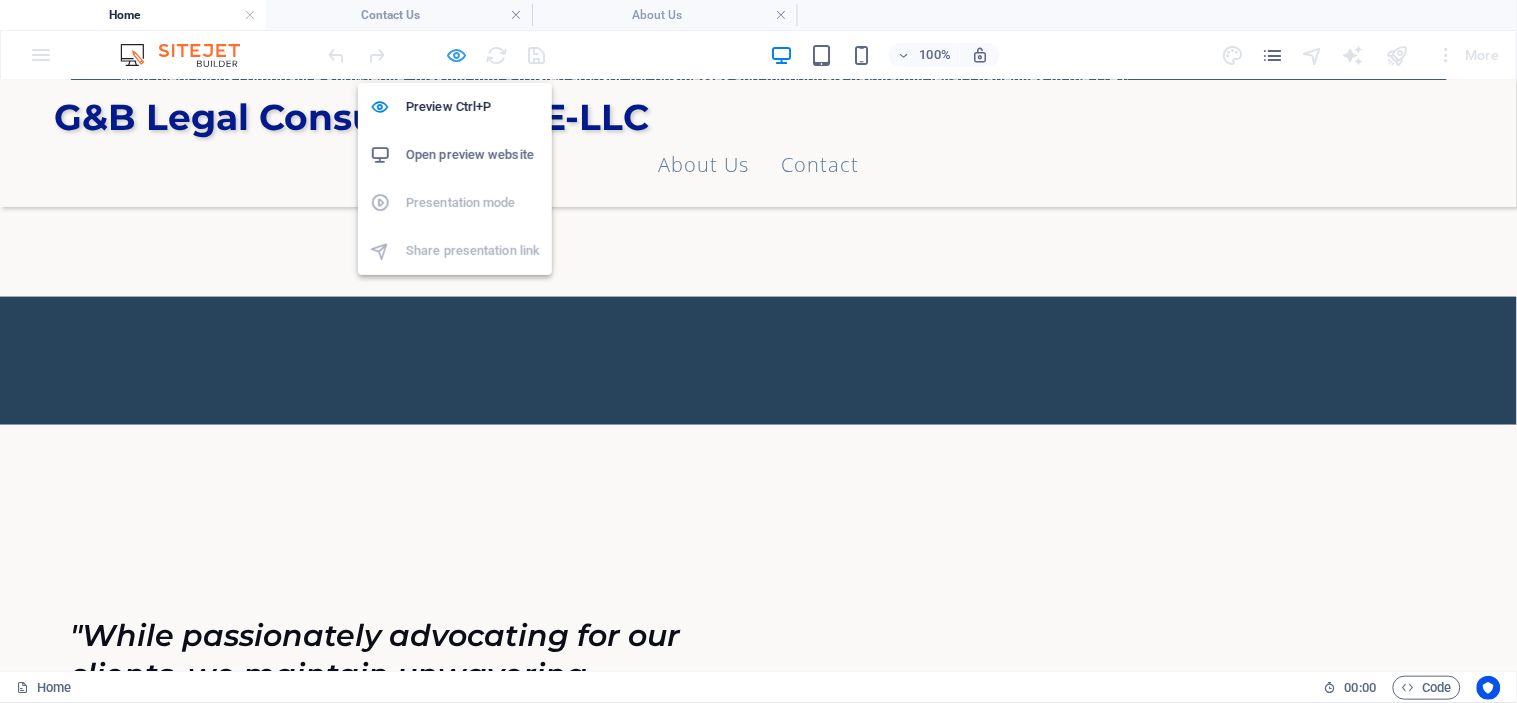 click at bounding box center [457, 55] 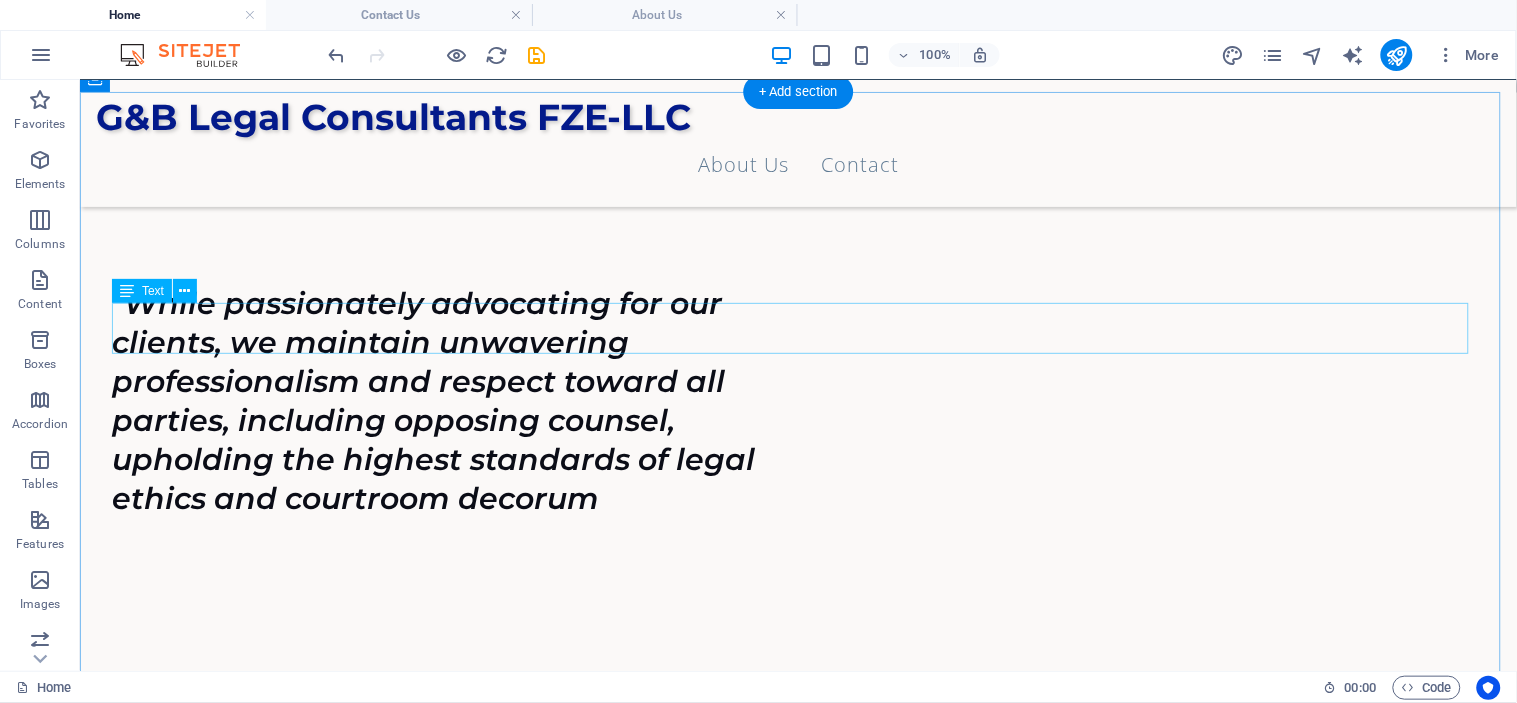 scroll, scrollTop: 3002, scrollLeft: 0, axis: vertical 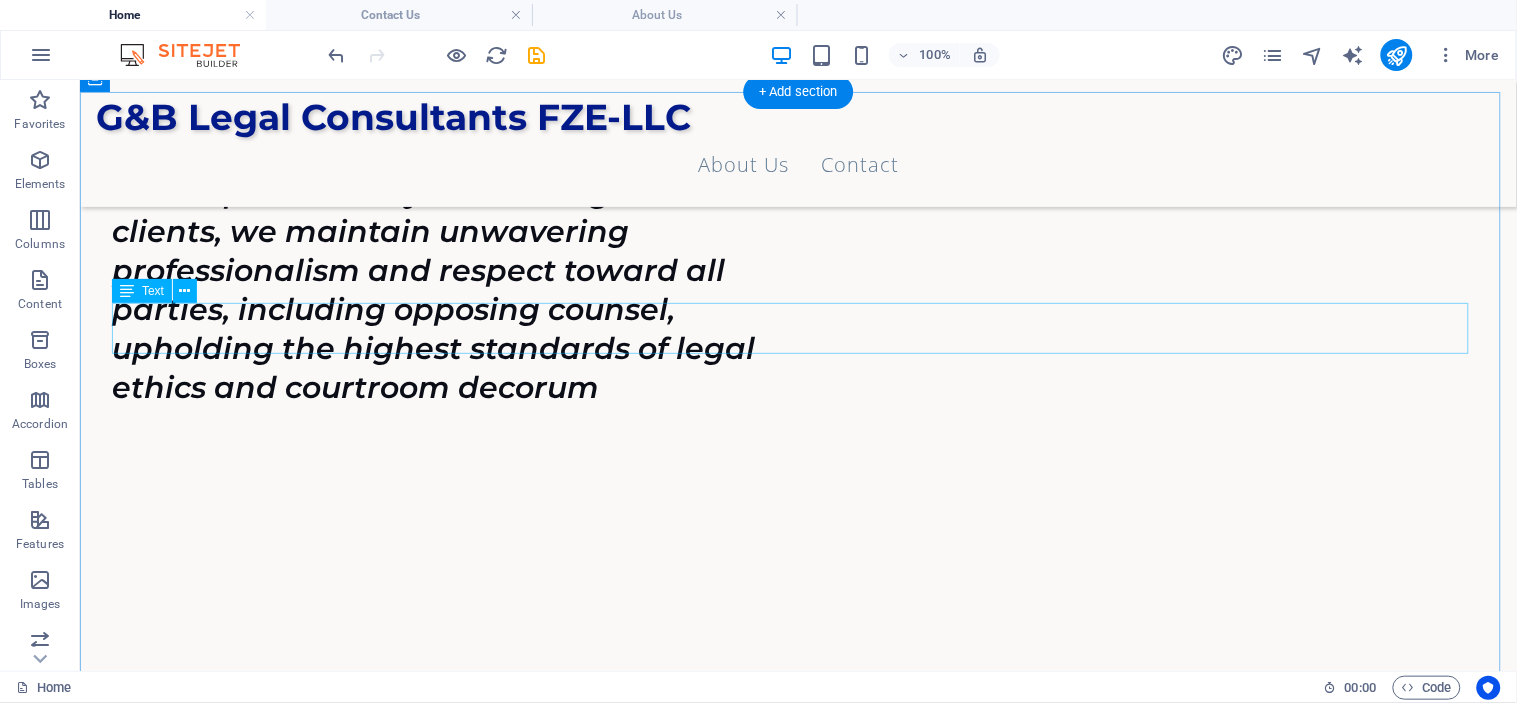click on "Nulla porttitor accumsan tincidunt.  Pellentesque in ipsum id orci porta dapibus. Curabitur arcu erat, accumsan id imperdiet et." at bounding box center [797, 2569] 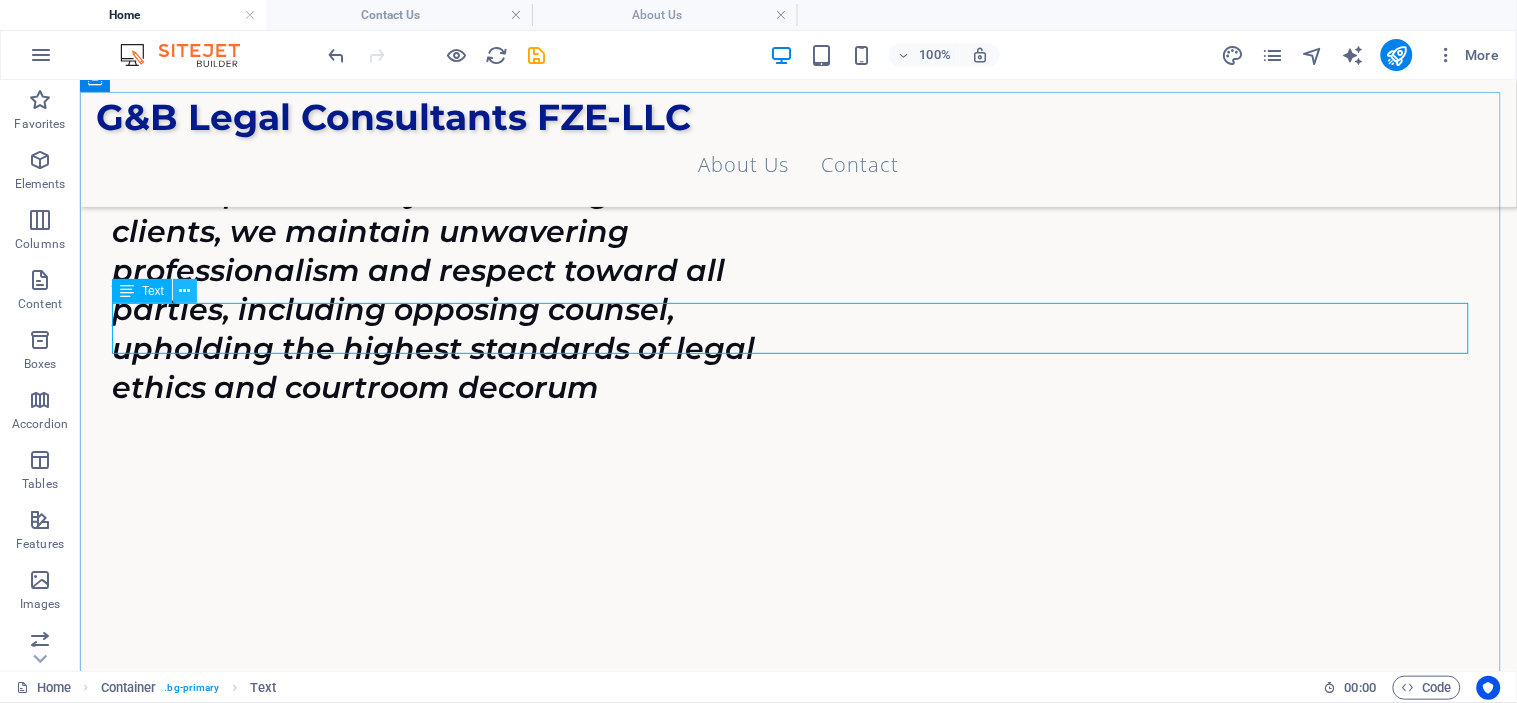 click at bounding box center [185, 291] 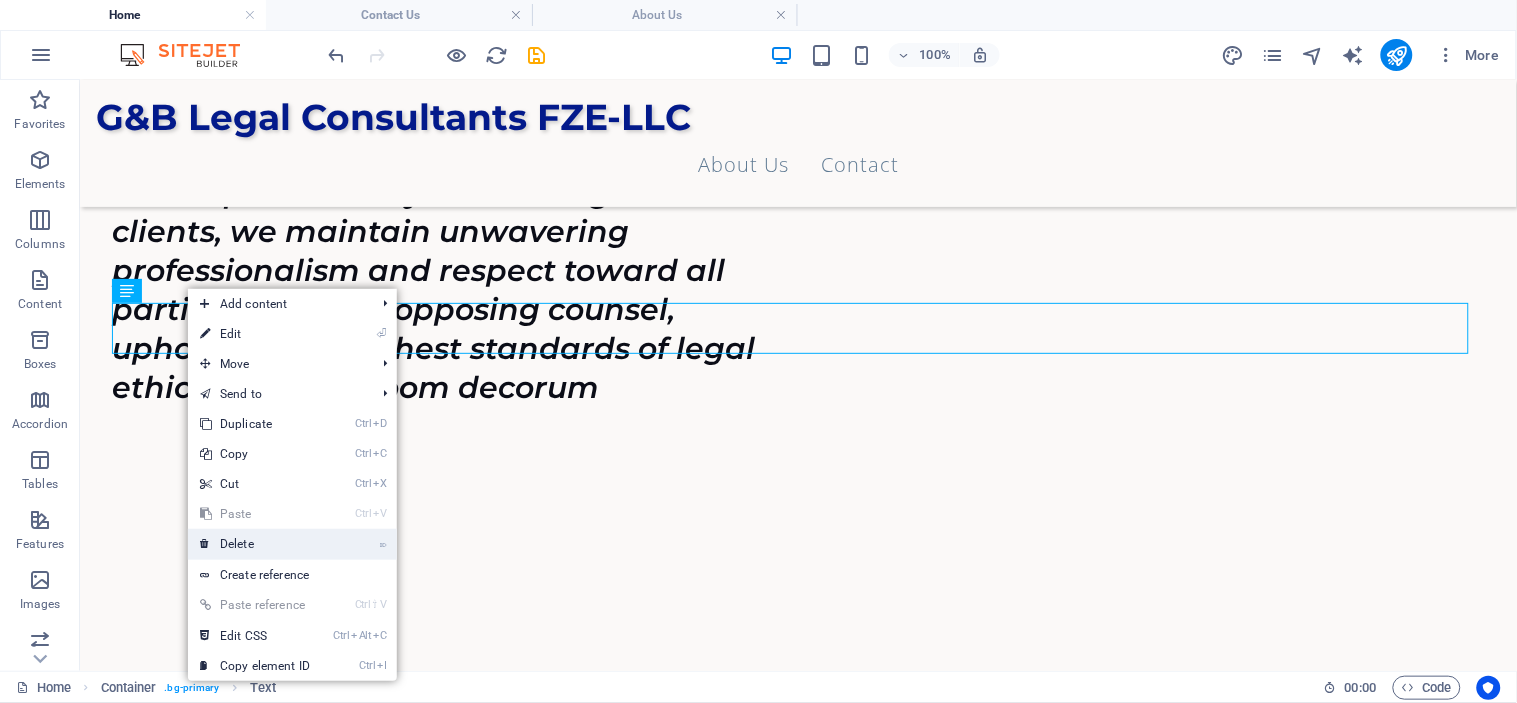 click on "⌦  Delete" at bounding box center [255, 544] 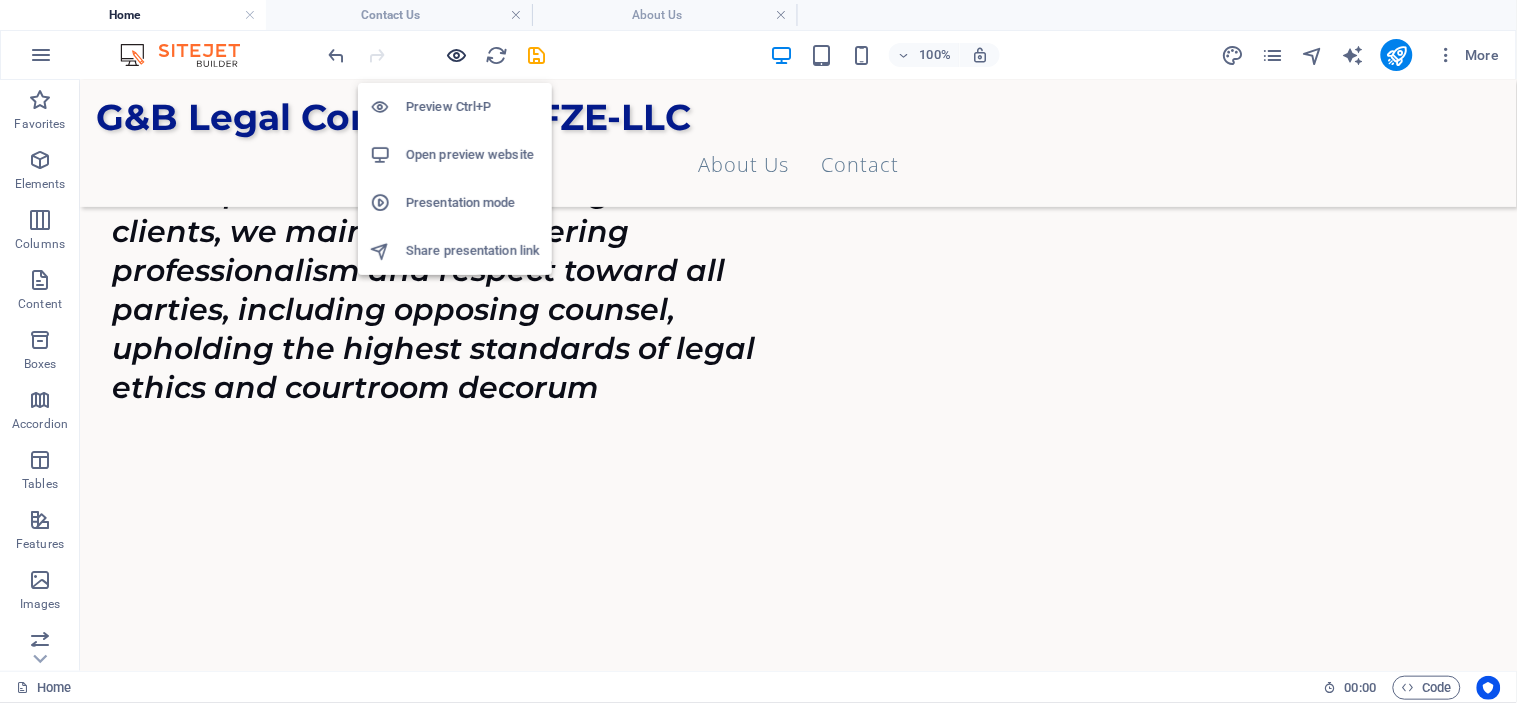 click at bounding box center [457, 55] 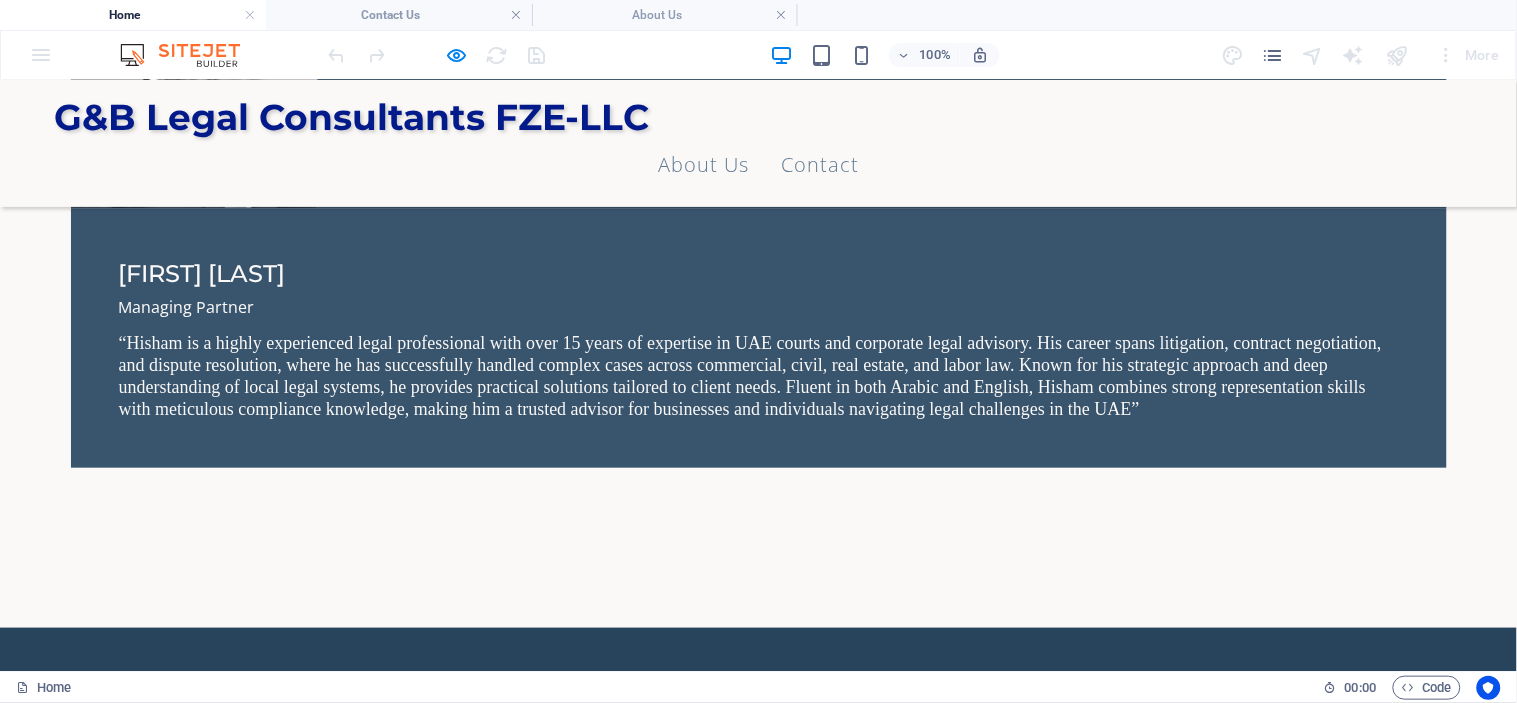 scroll, scrollTop: 1668, scrollLeft: 0, axis: vertical 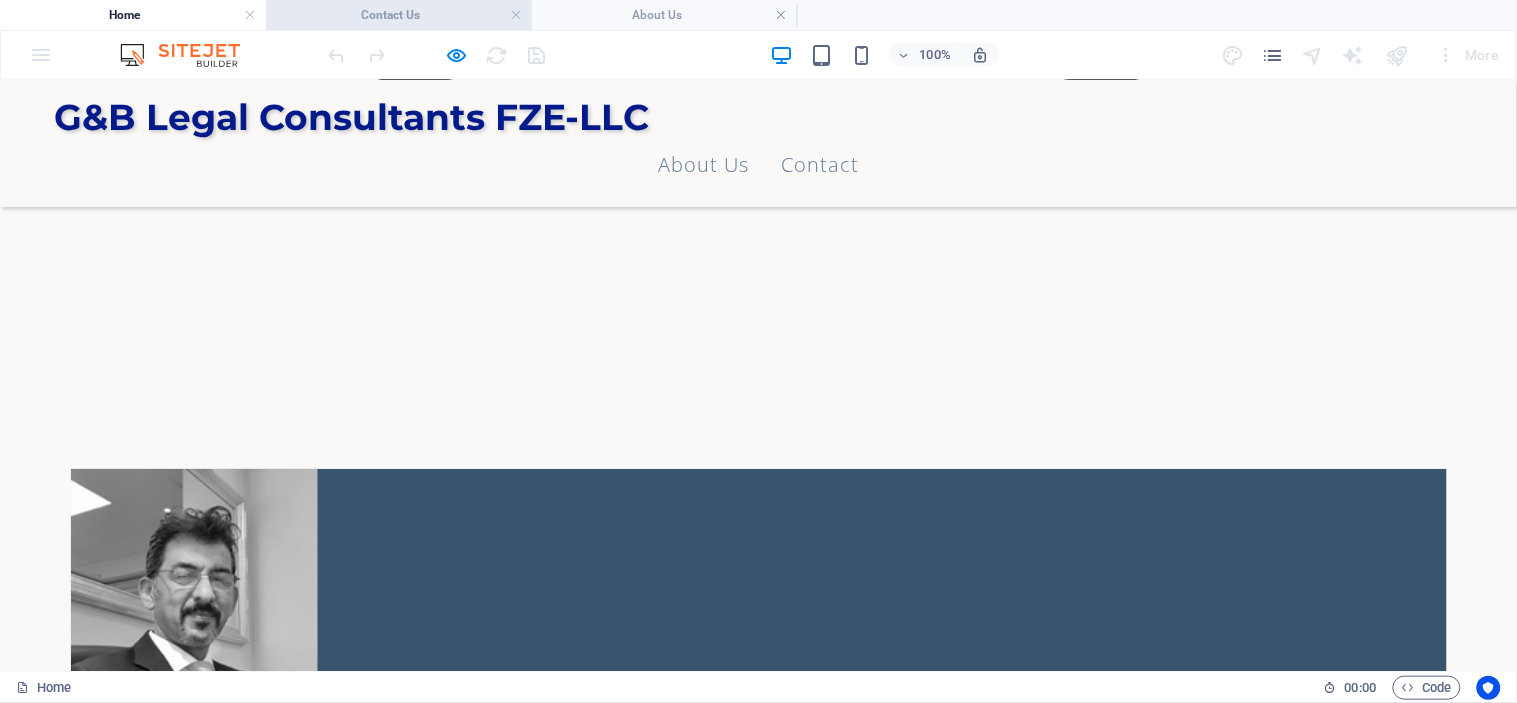 click on "Contact Us" at bounding box center (399, 15) 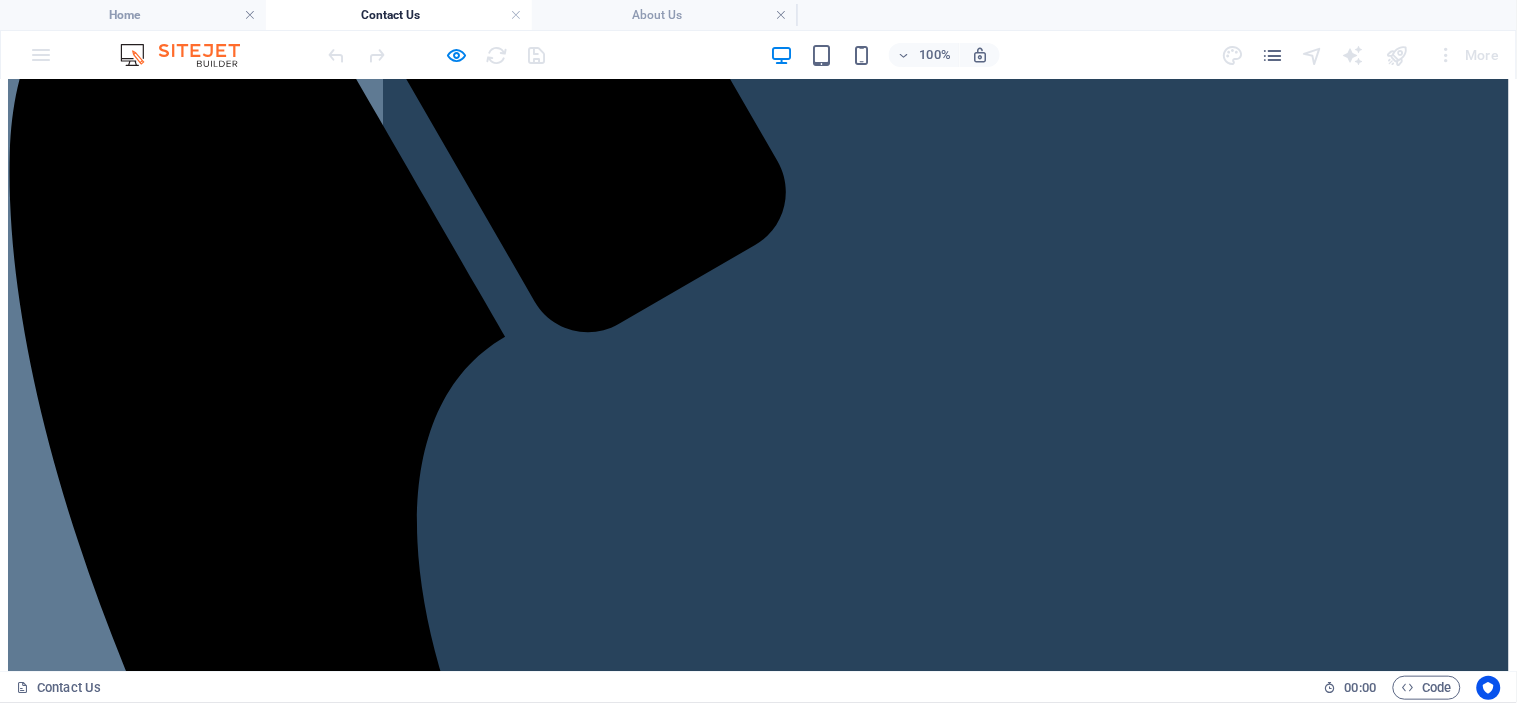 scroll, scrollTop: 333, scrollLeft: 0, axis: vertical 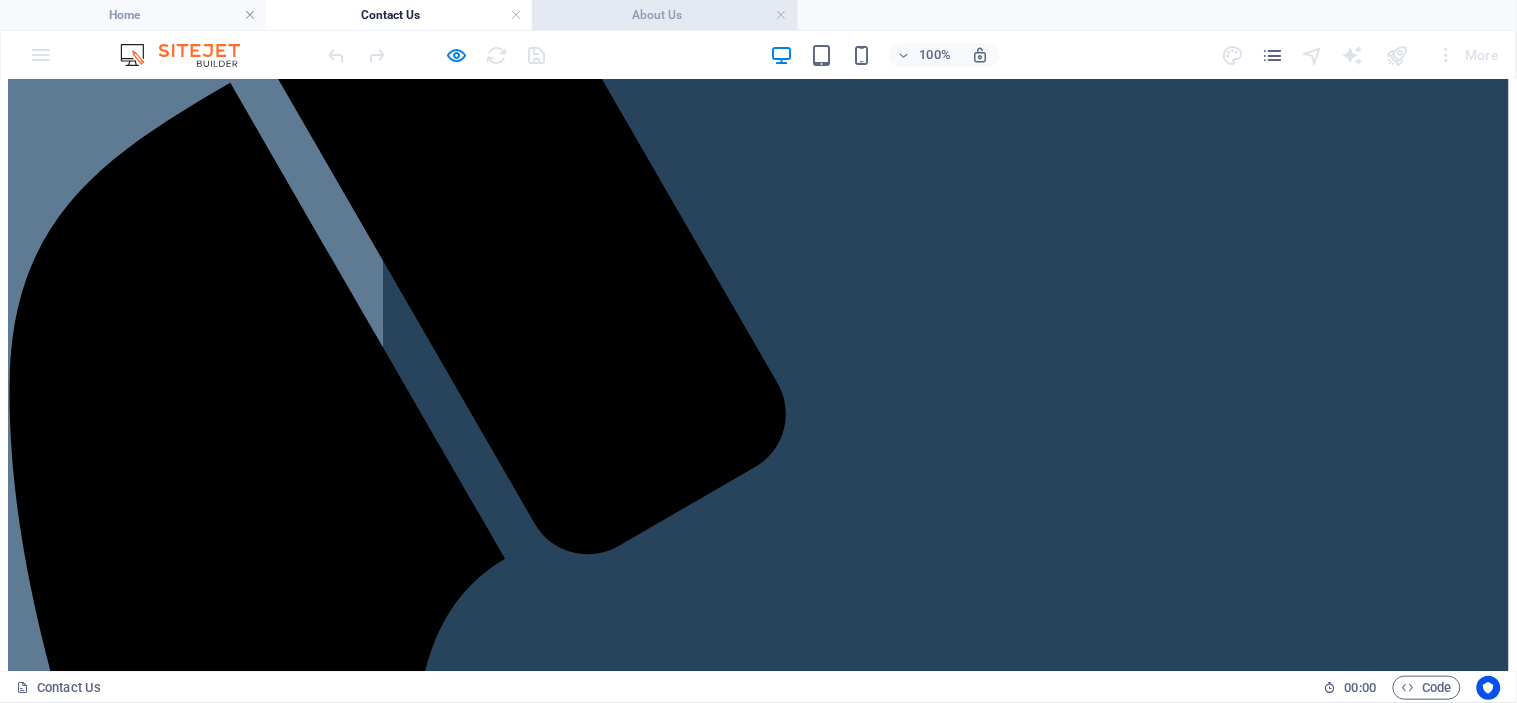 click on "About Us" at bounding box center [665, 15] 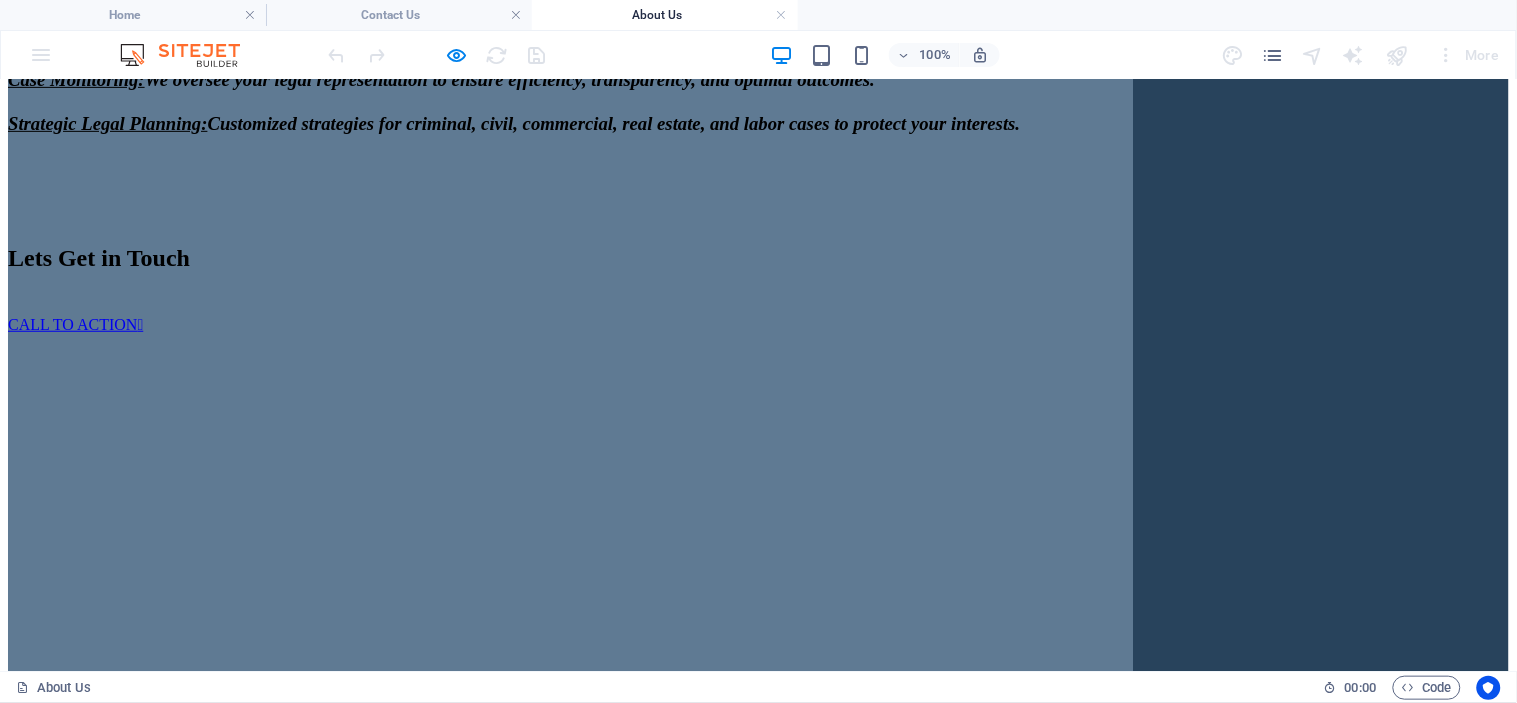 scroll, scrollTop: 0, scrollLeft: 0, axis: both 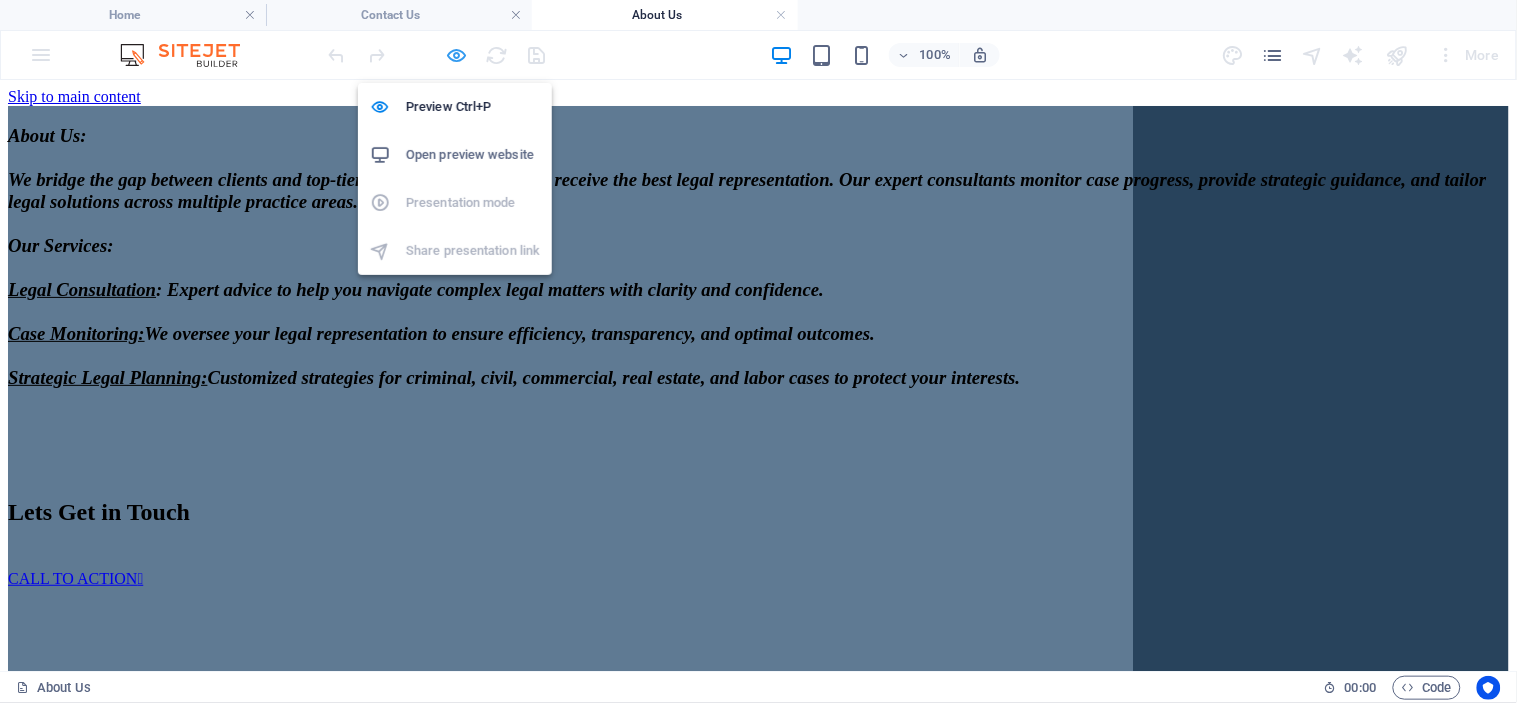 click at bounding box center [457, 55] 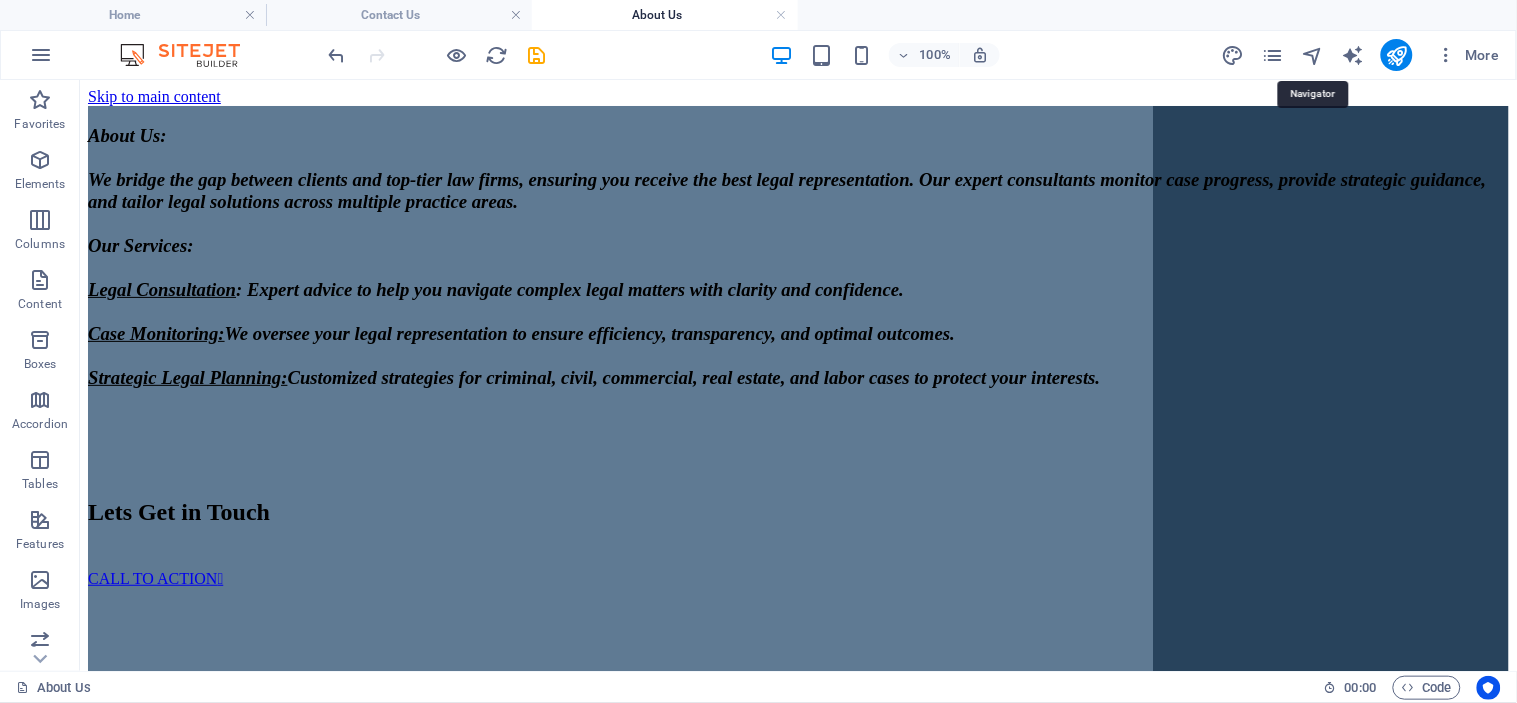 drag, startPoint x: 1311, startPoint y: 53, endPoint x: 1300, endPoint y: 50, distance: 11.401754 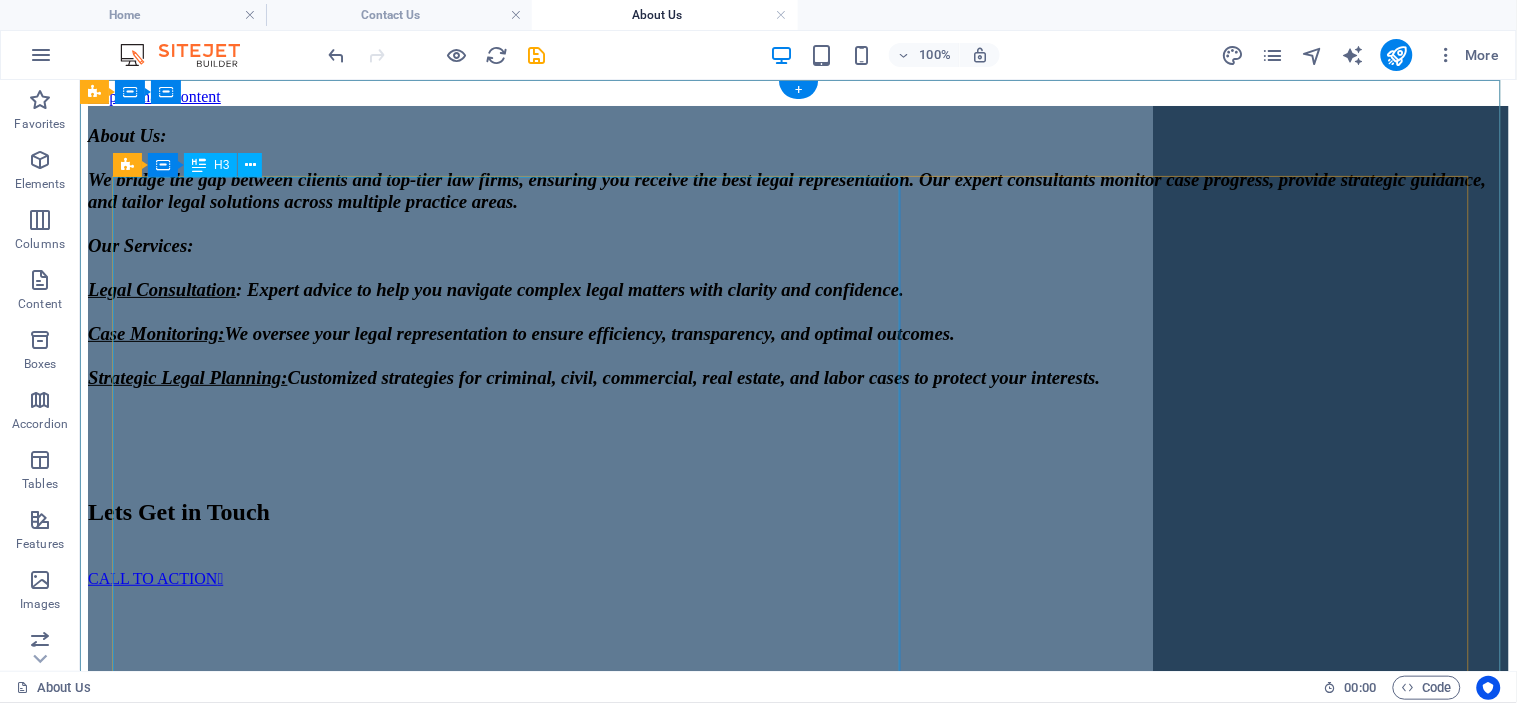 scroll, scrollTop: 111, scrollLeft: 0, axis: vertical 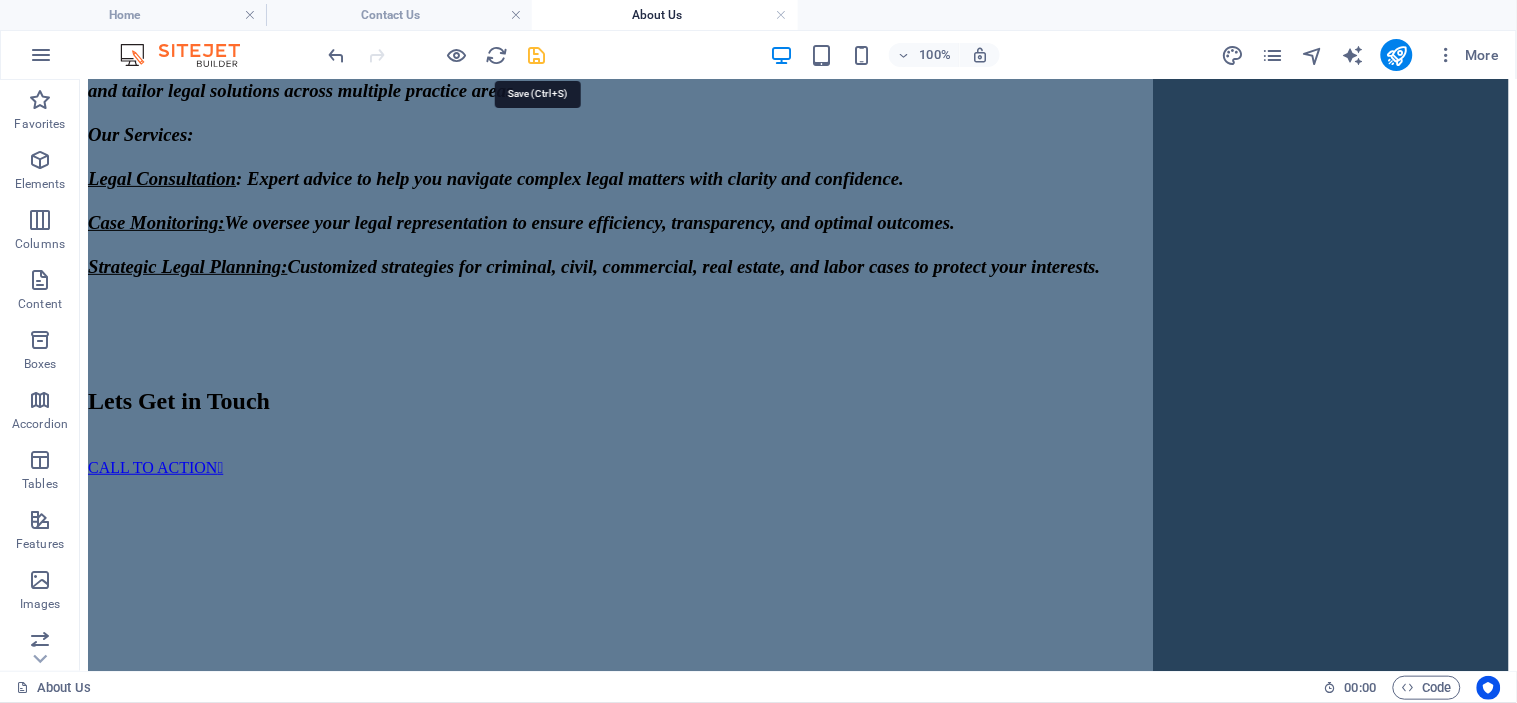 click at bounding box center (537, 55) 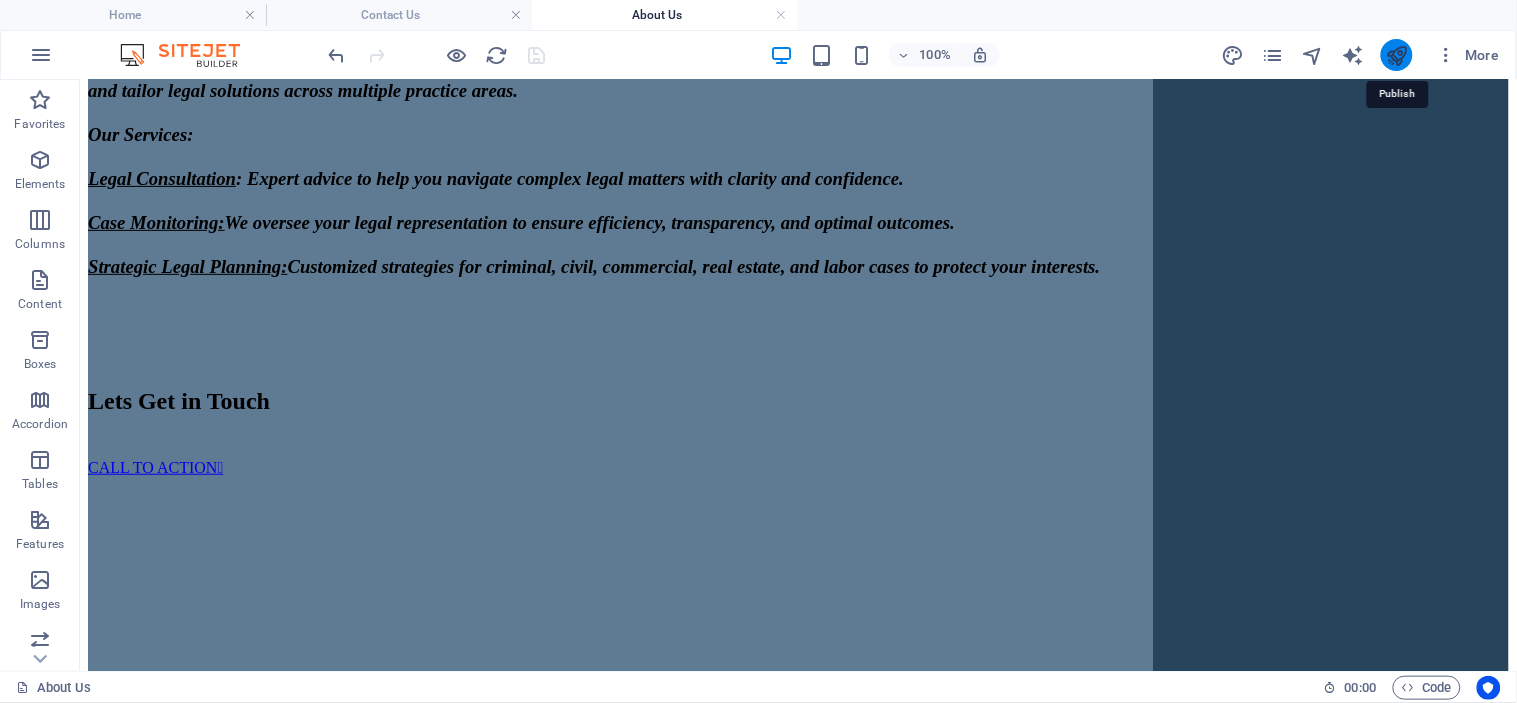 click at bounding box center (1396, 55) 